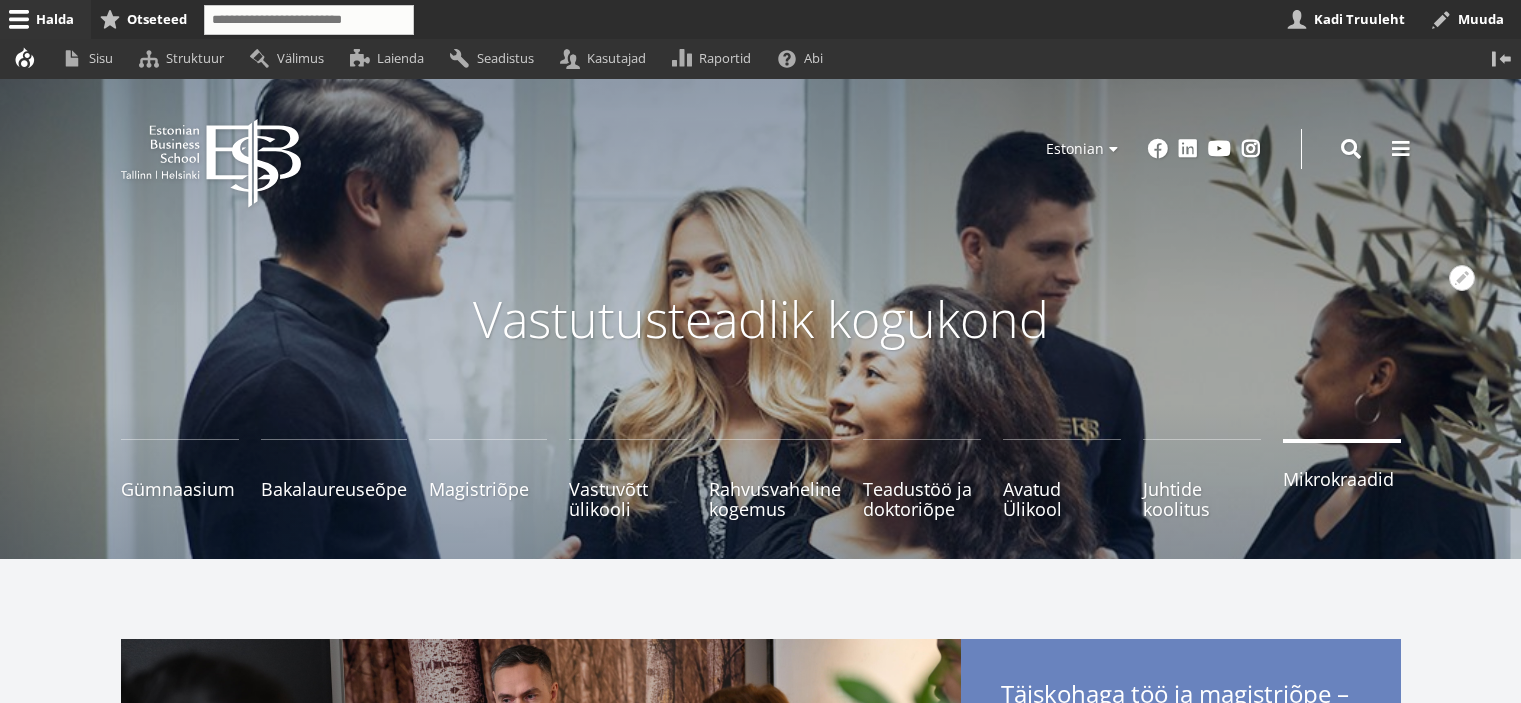 scroll, scrollTop: 0, scrollLeft: 0, axis: both 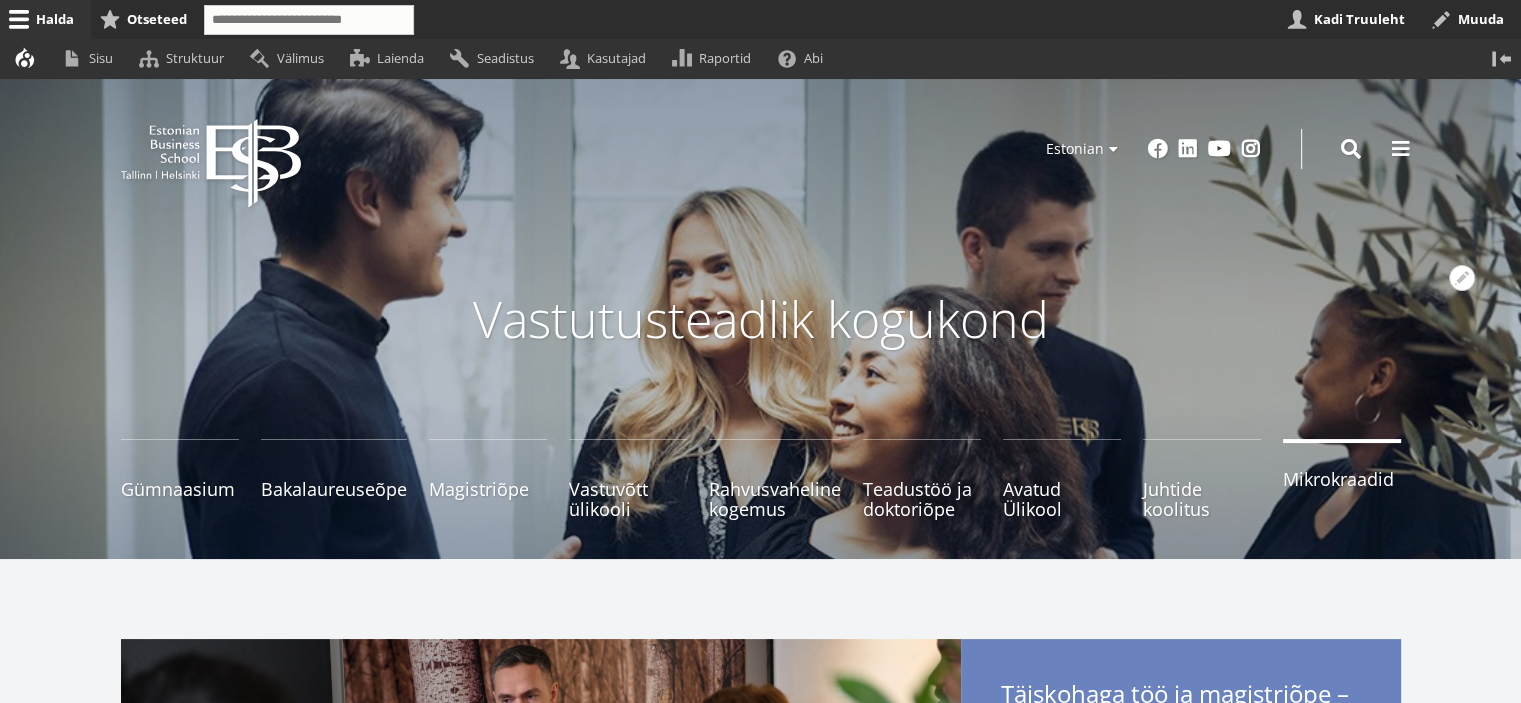 click on "Mikrokraadid" at bounding box center [1342, 479] 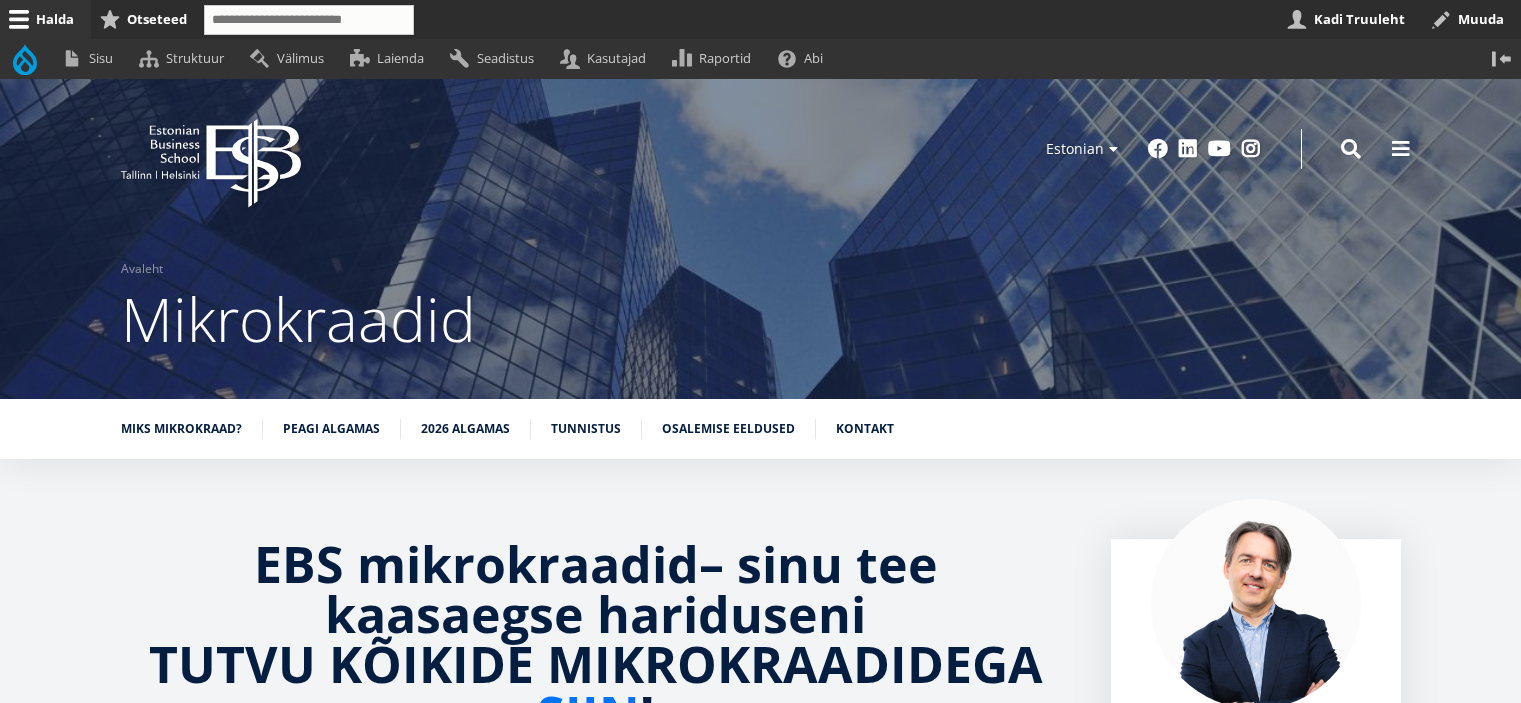 scroll, scrollTop: 0, scrollLeft: 0, axis: both 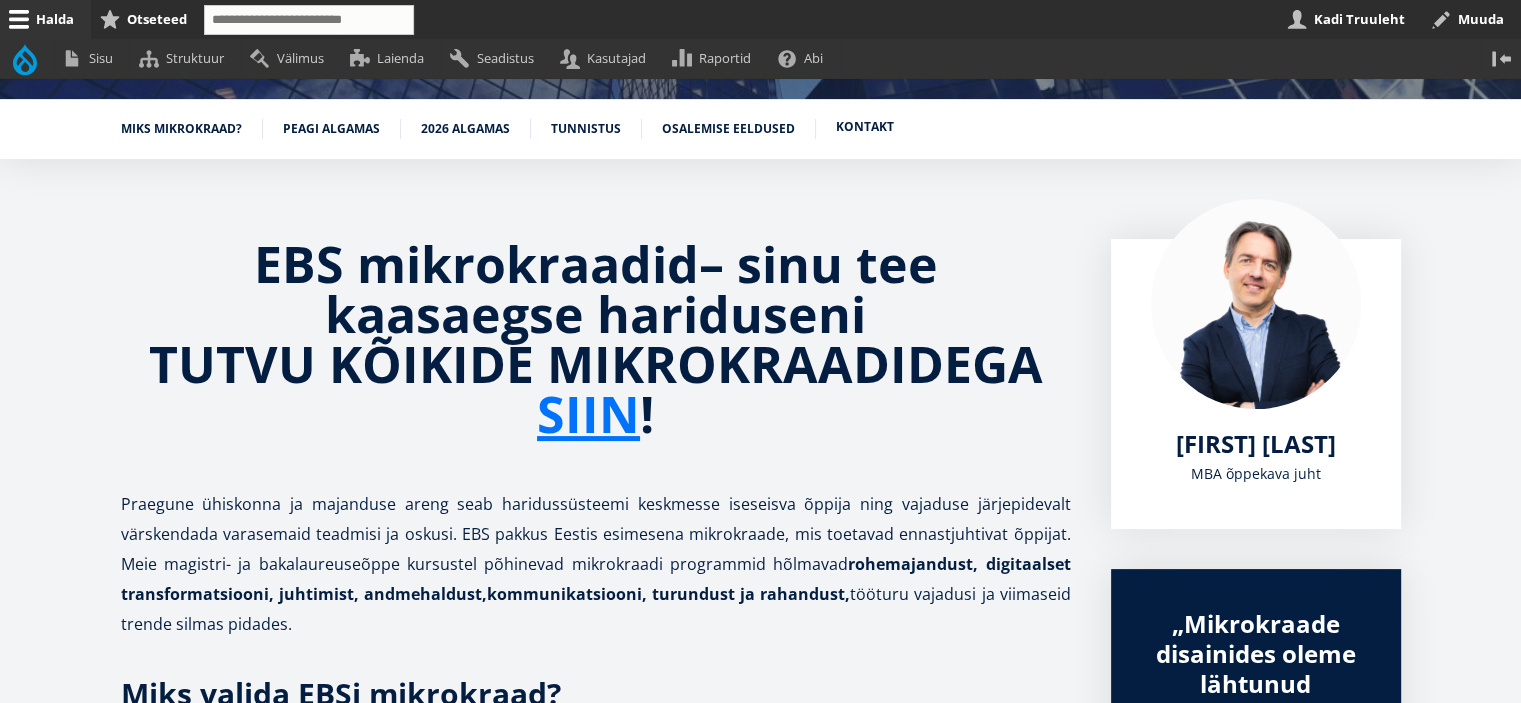 click on "Kontakt" at bounding box center (865, 127) 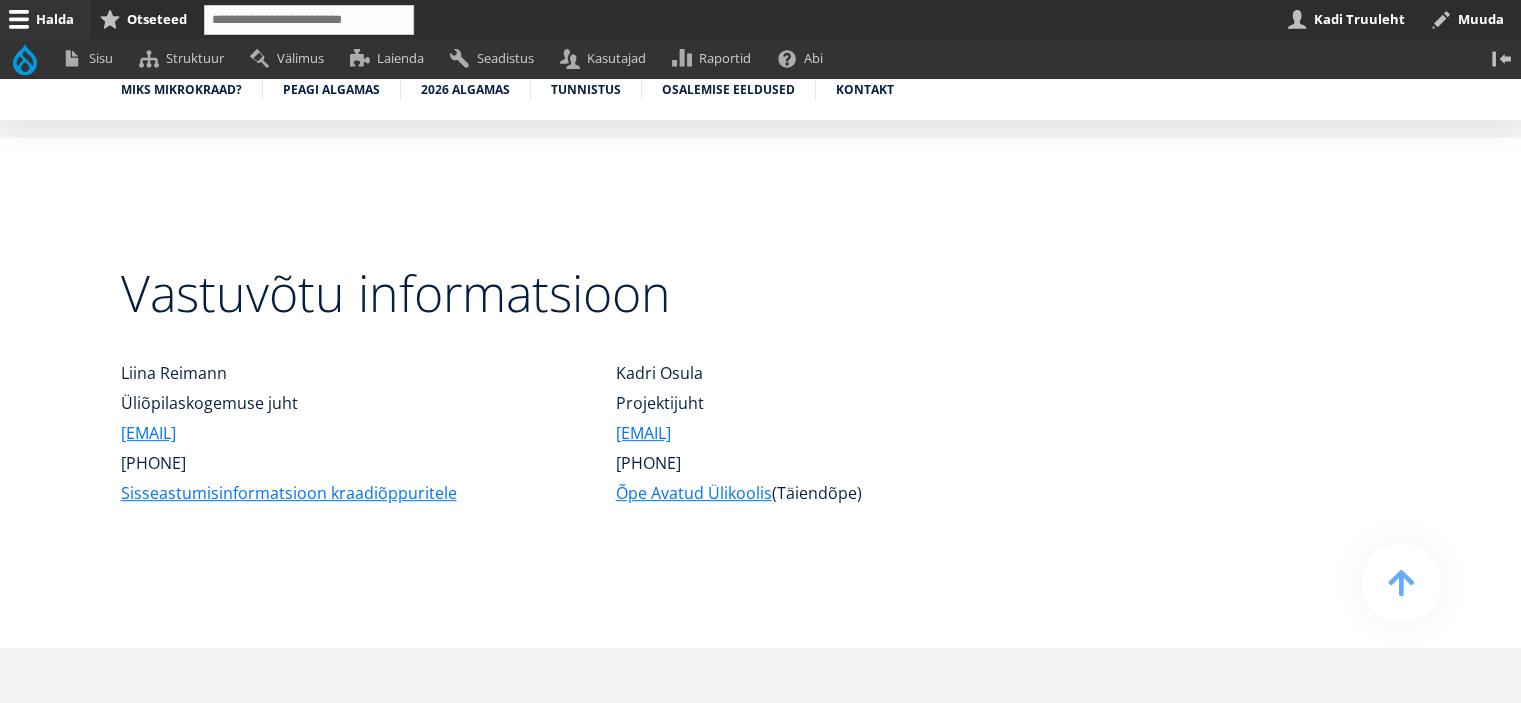 scroll, scrollTop: 8114, scrollLeft: 0, axis: vertical 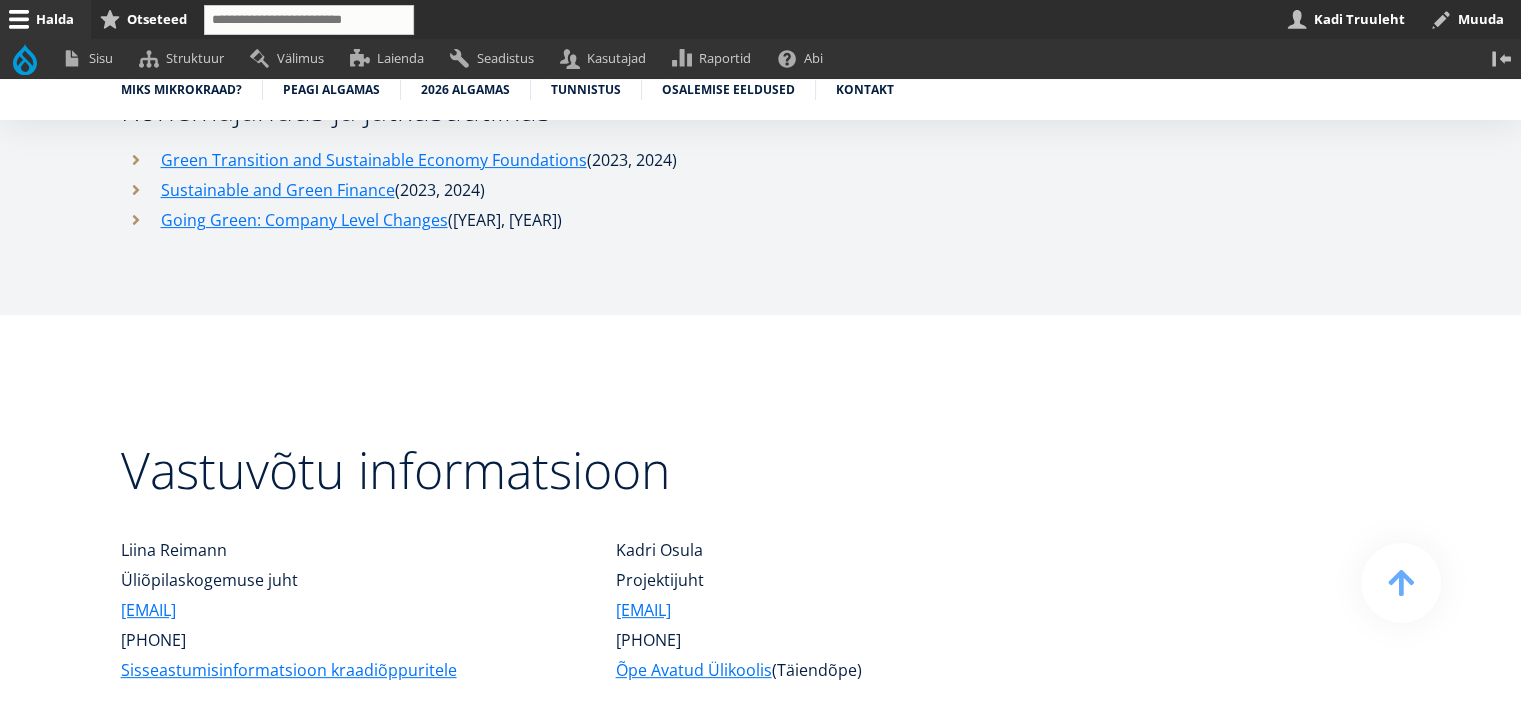 drag, startPoint x: 793, startPoint y: 548, endPoint x: 598, endPoint y: 551, distance: 195.02307 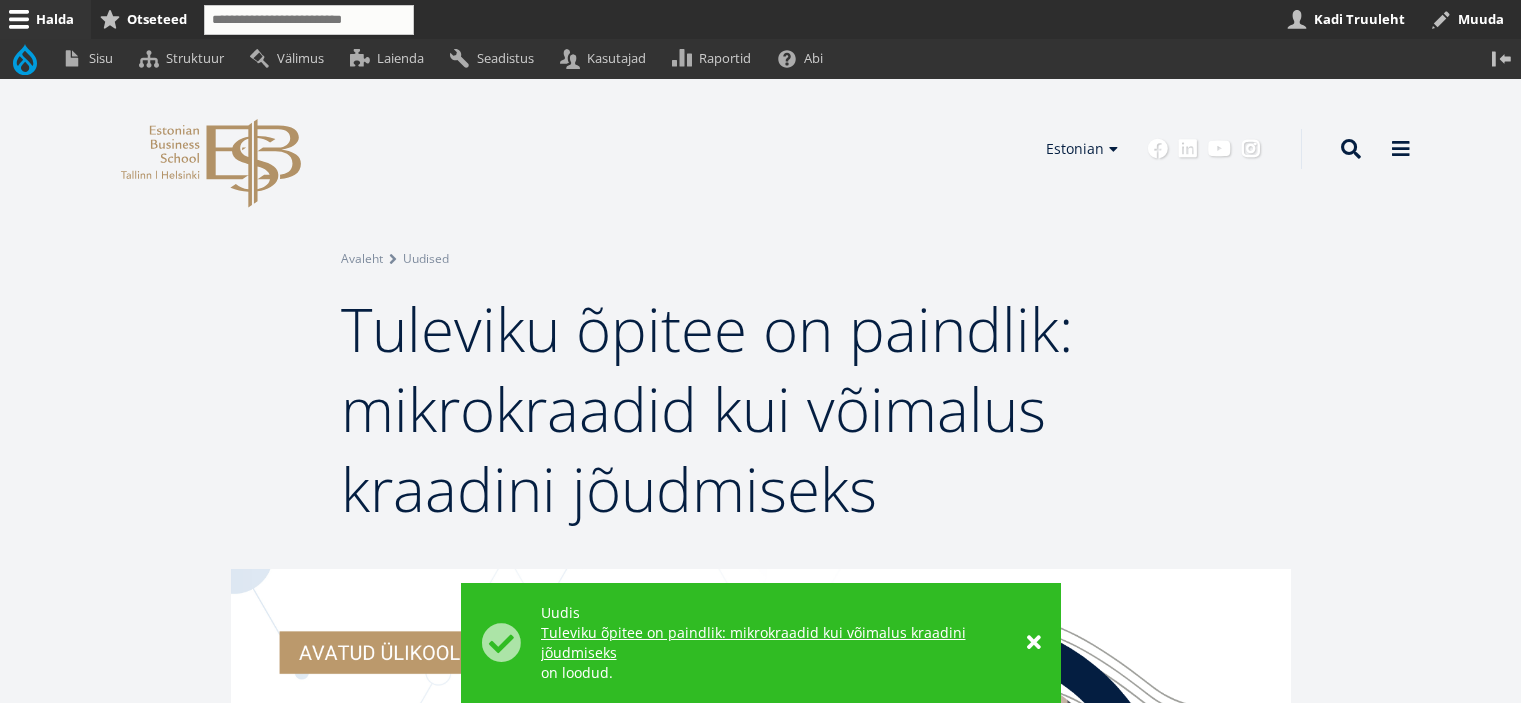 scroll, scrollTop: 0, scrollLeft: 0, axis: both 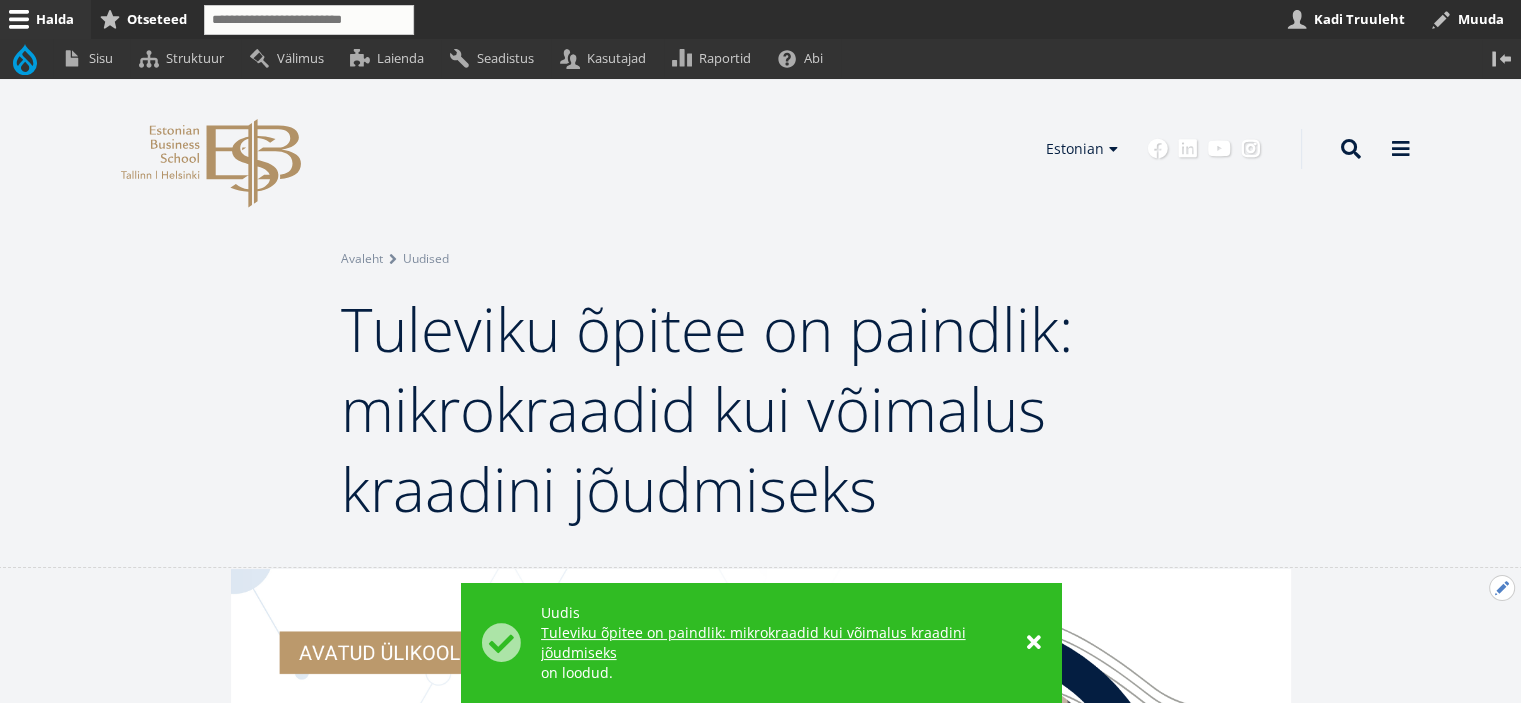 click on "Avatud Eelmine uudis seaded" at bounding box center [1502, 588] 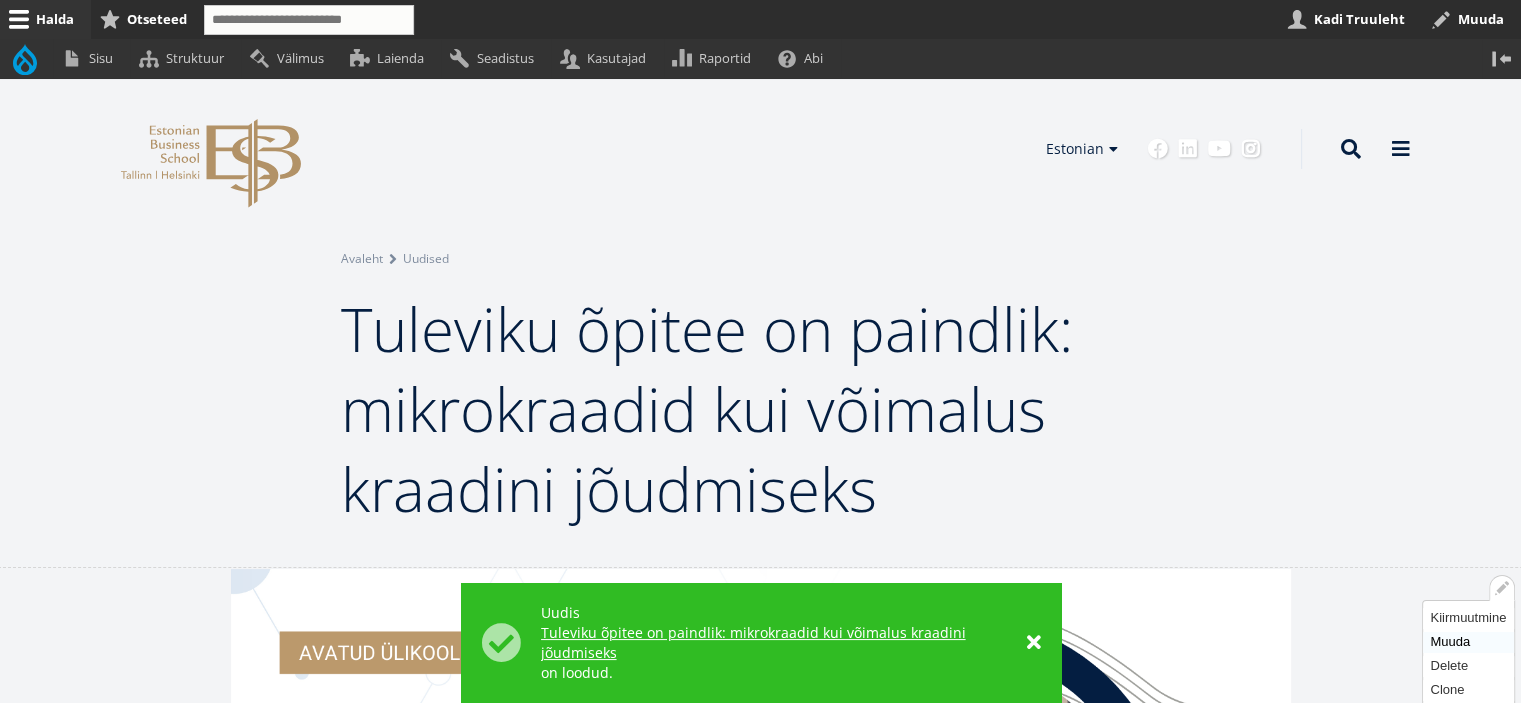 click on "Muuda" at bounding box center (1468, 642) 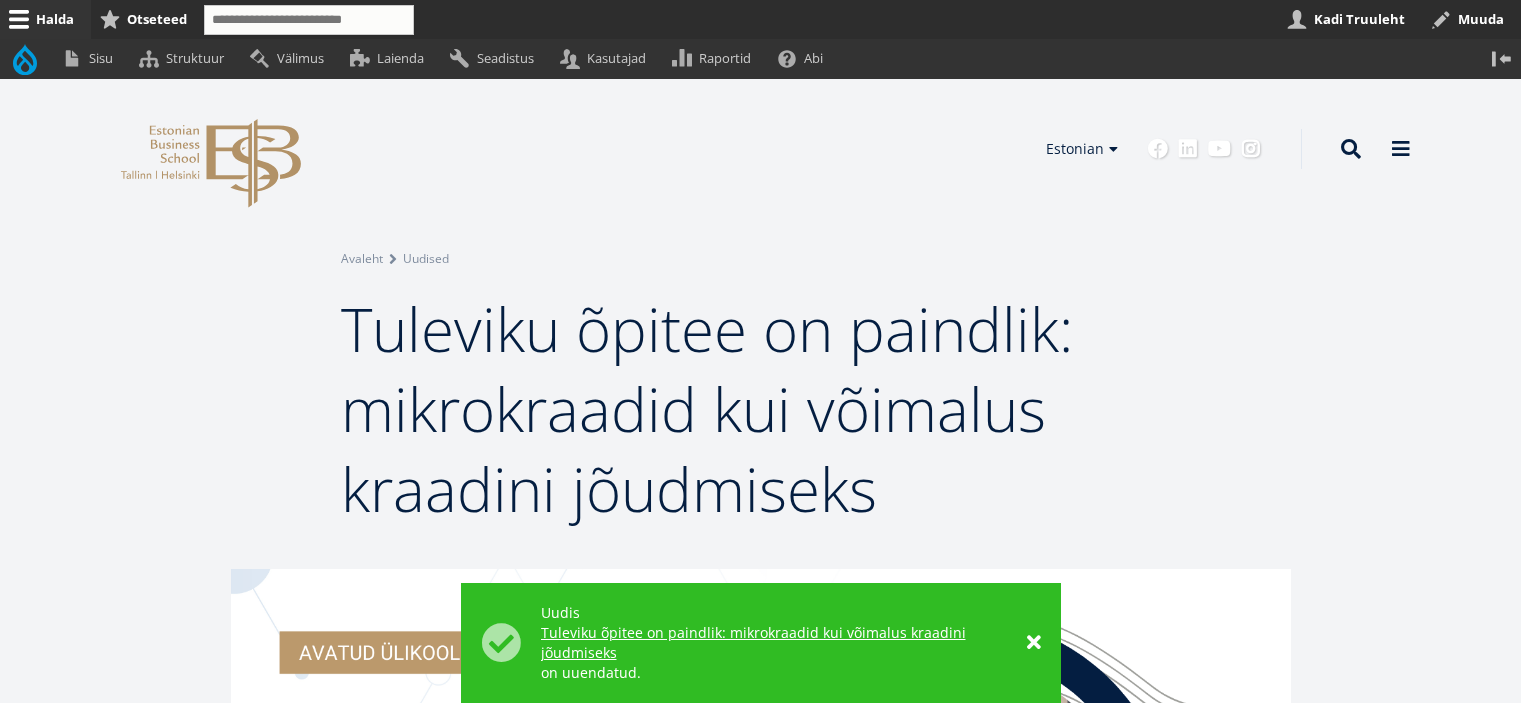 scroll, scrollTop: 0, scrollLeft: 0, axis: both 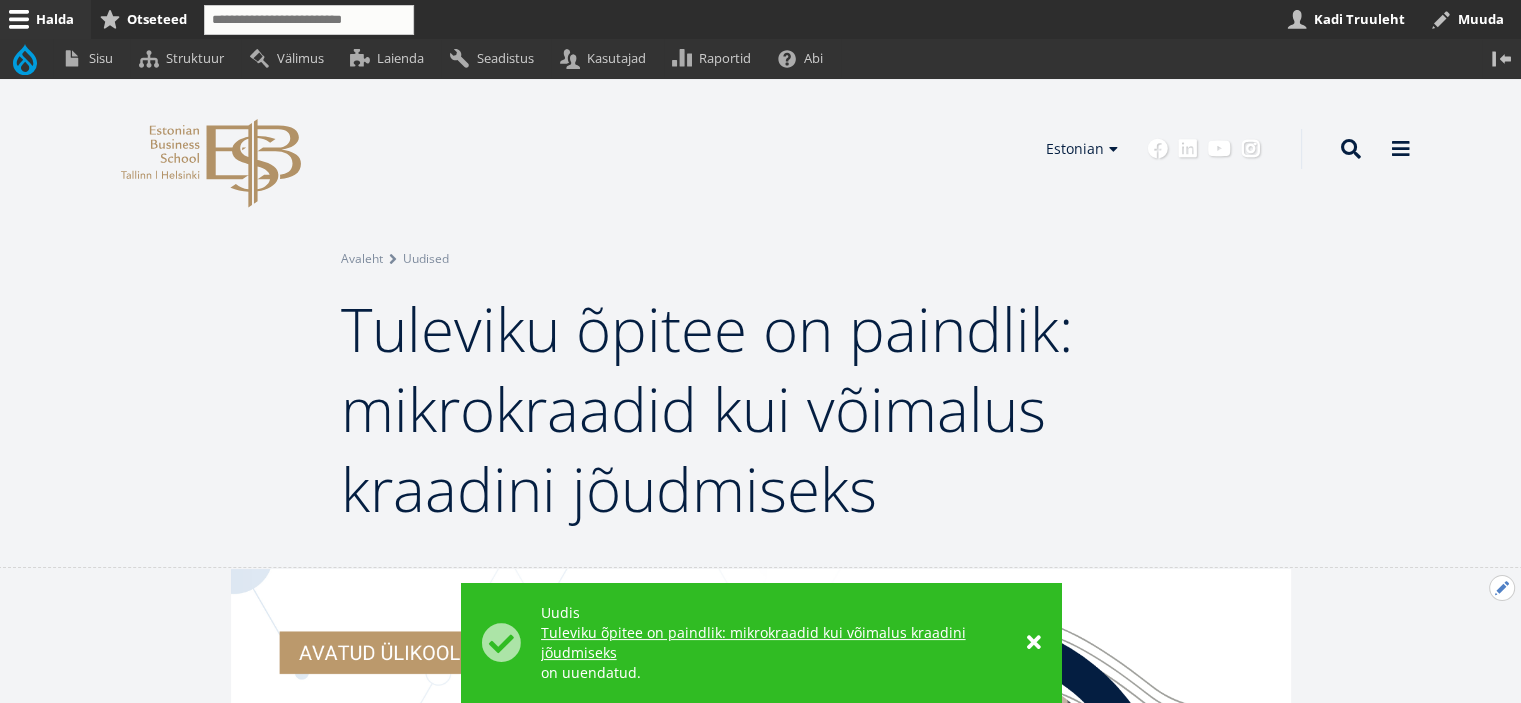click on "Avatud Eelmine uudis seaded" at bounding box center (1502, 588) 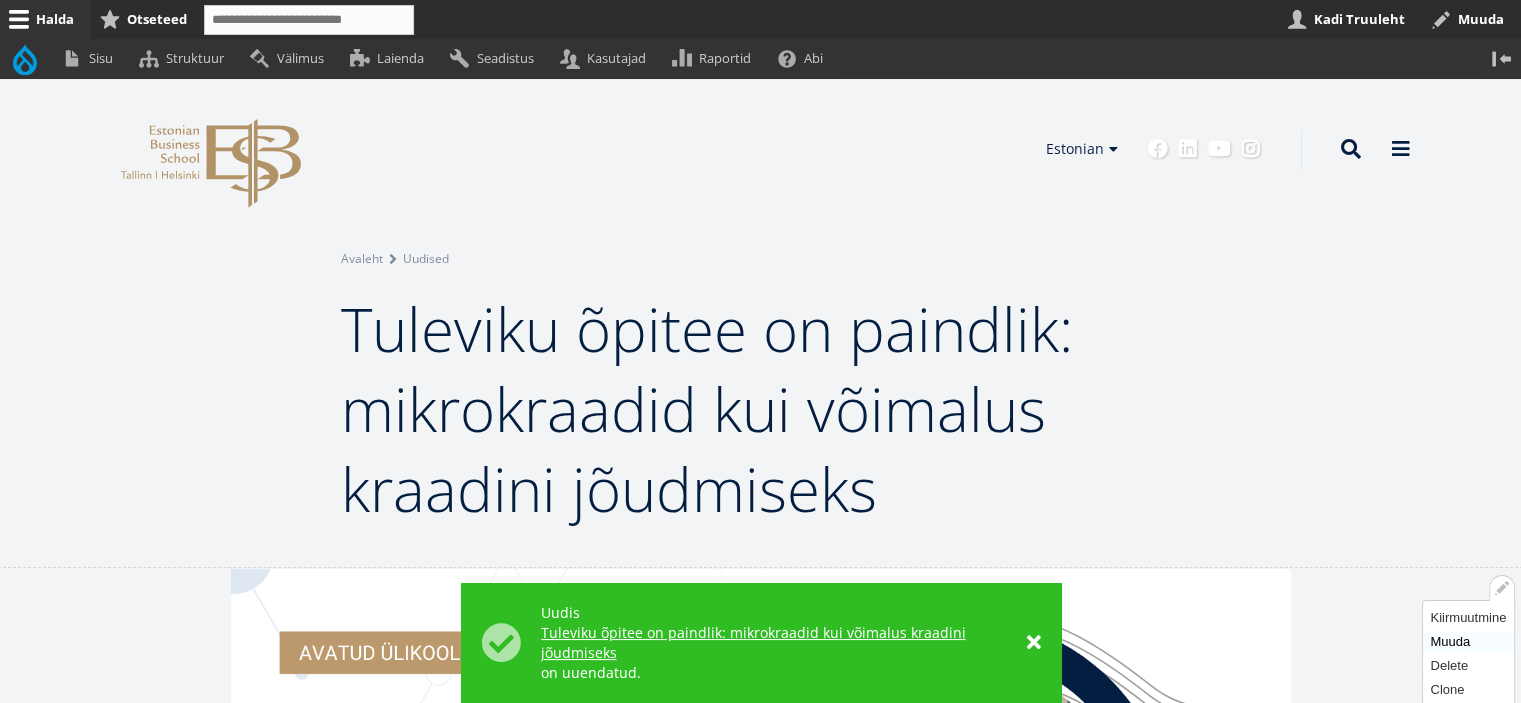 click on "Muuda" at bounding box center [1468, 642] 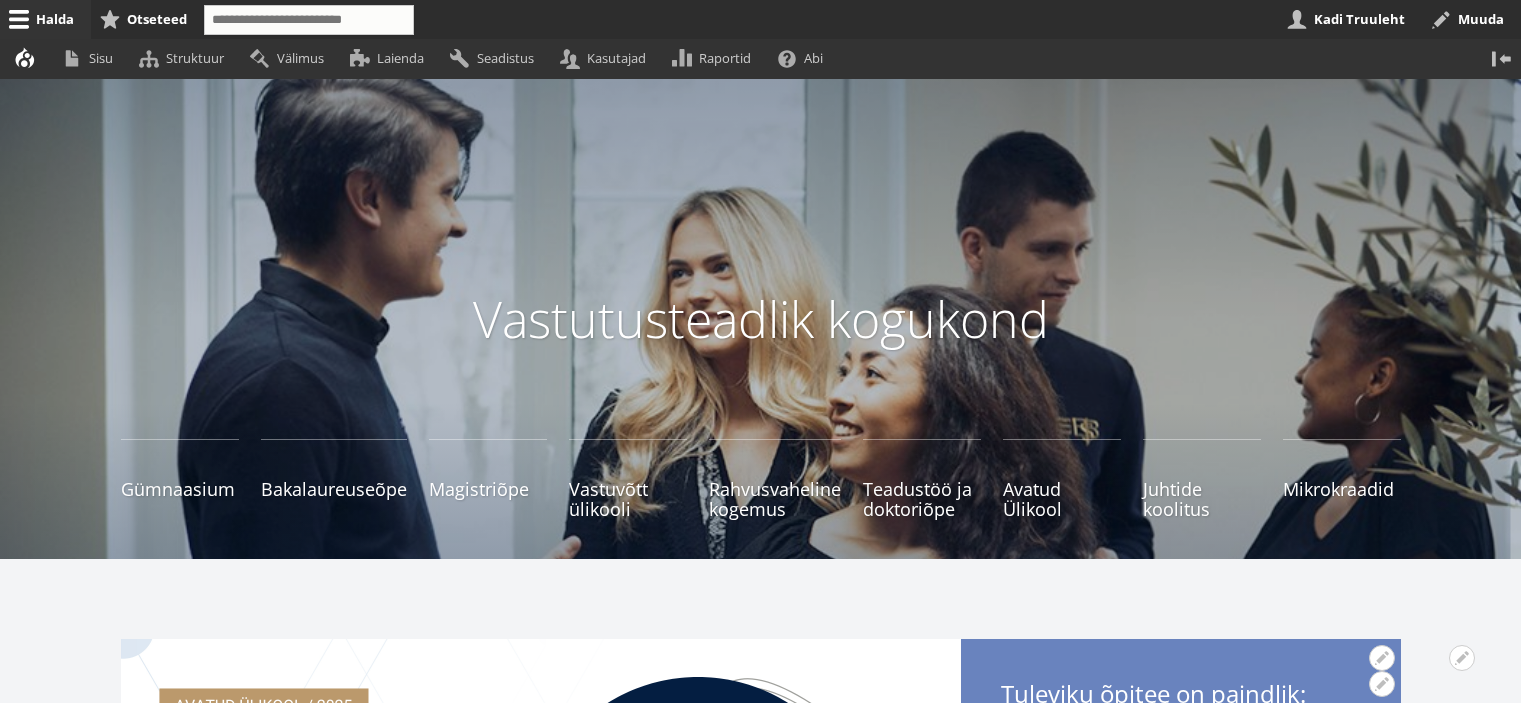 scroll, scrollTop: 400, scrollLeft: 0, axis: vertical 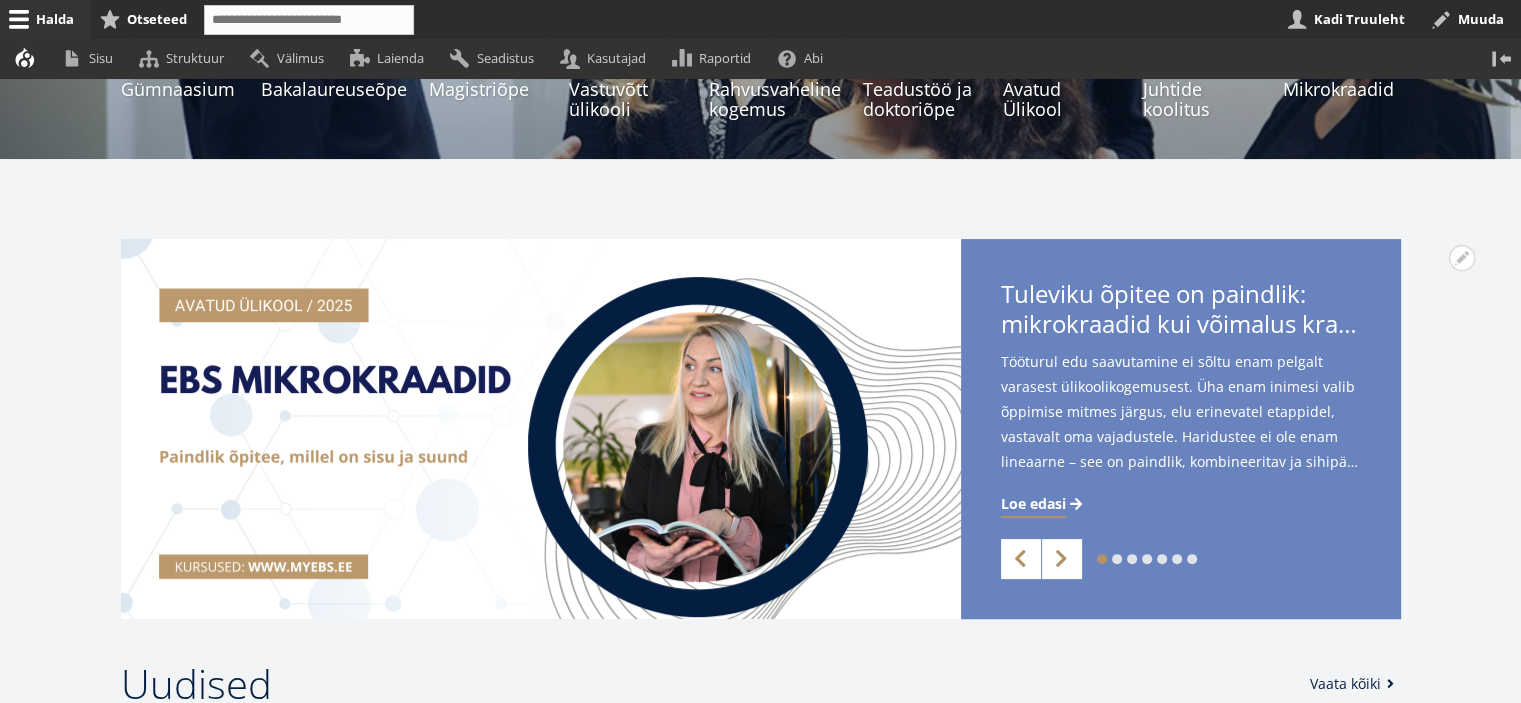 click on "2" at bounding box center [1117, 559] 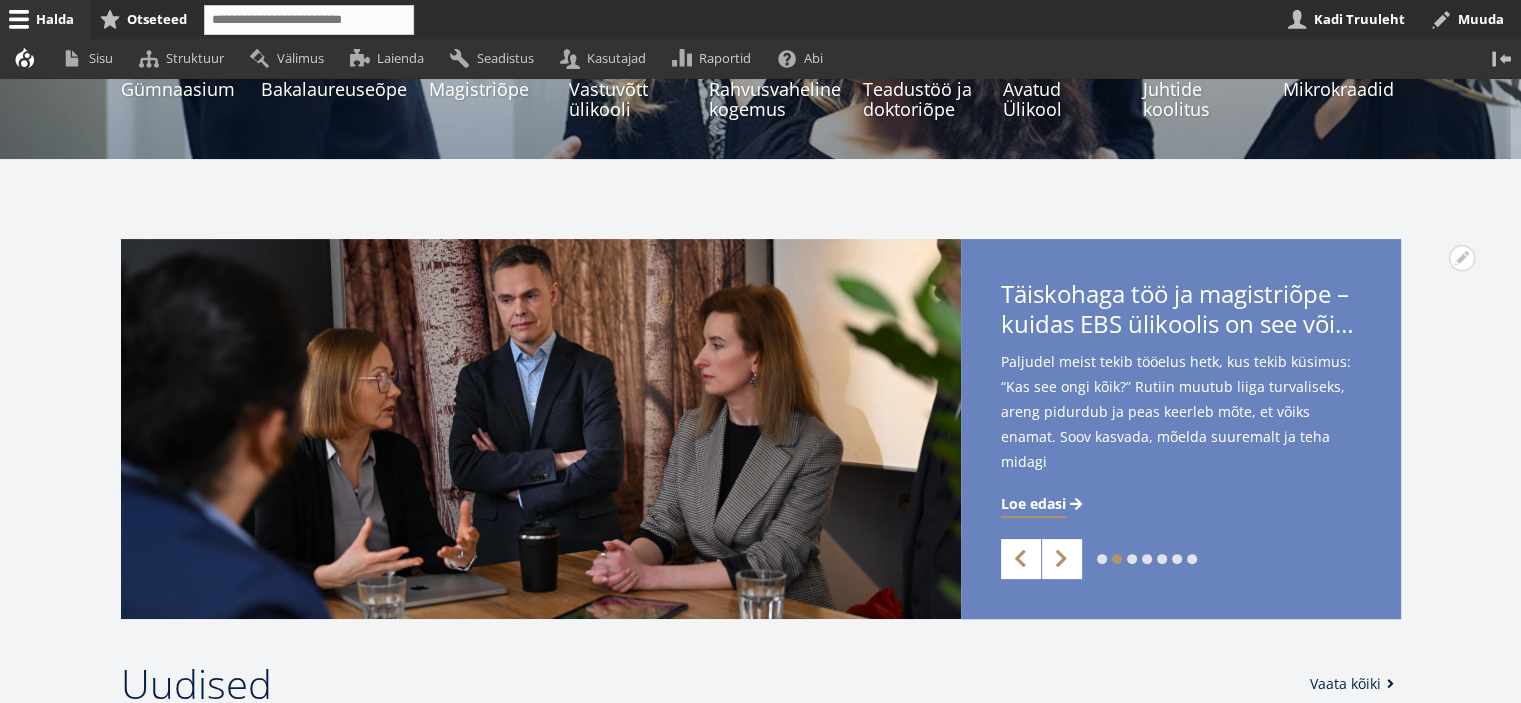 click on "3" at bounding box center [1132, 559] 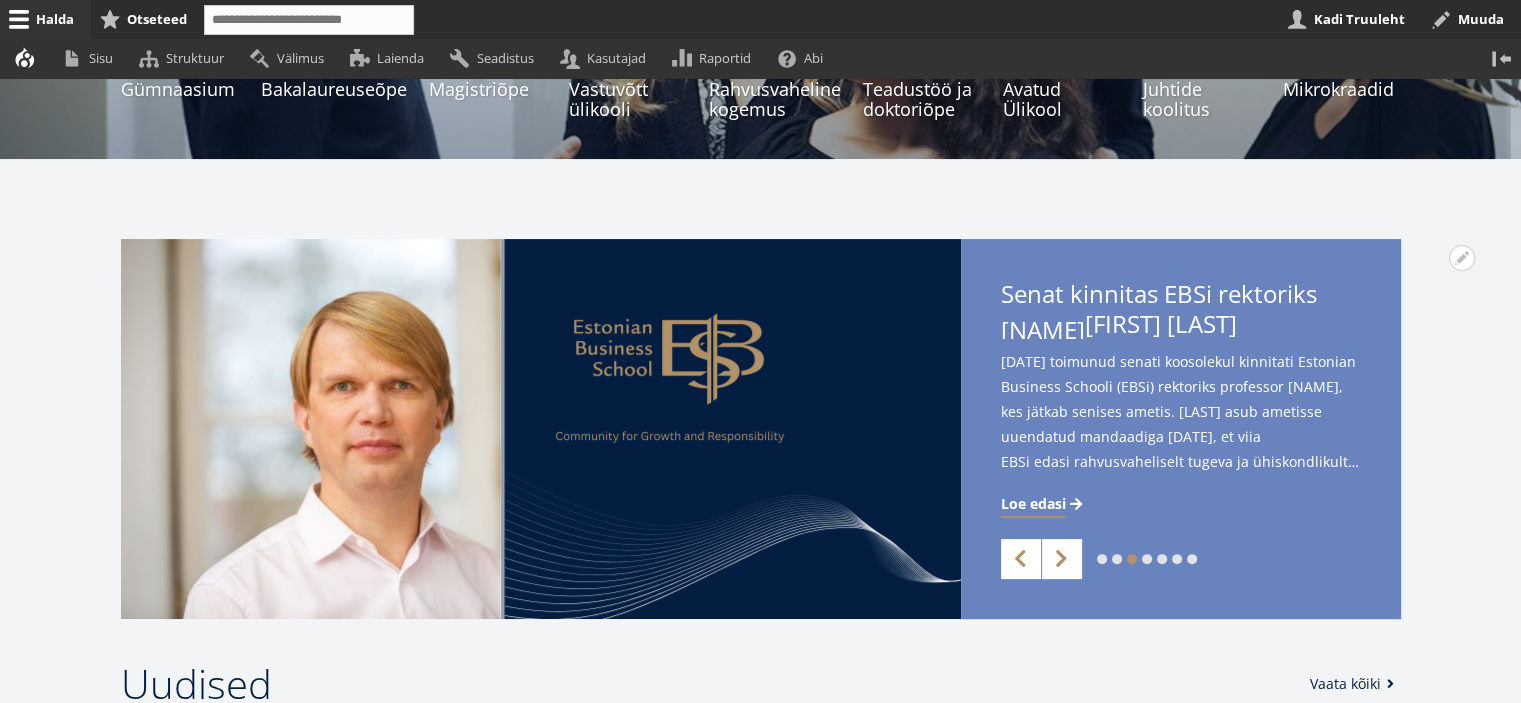 click on "4" at bounding box center (1147, 559) 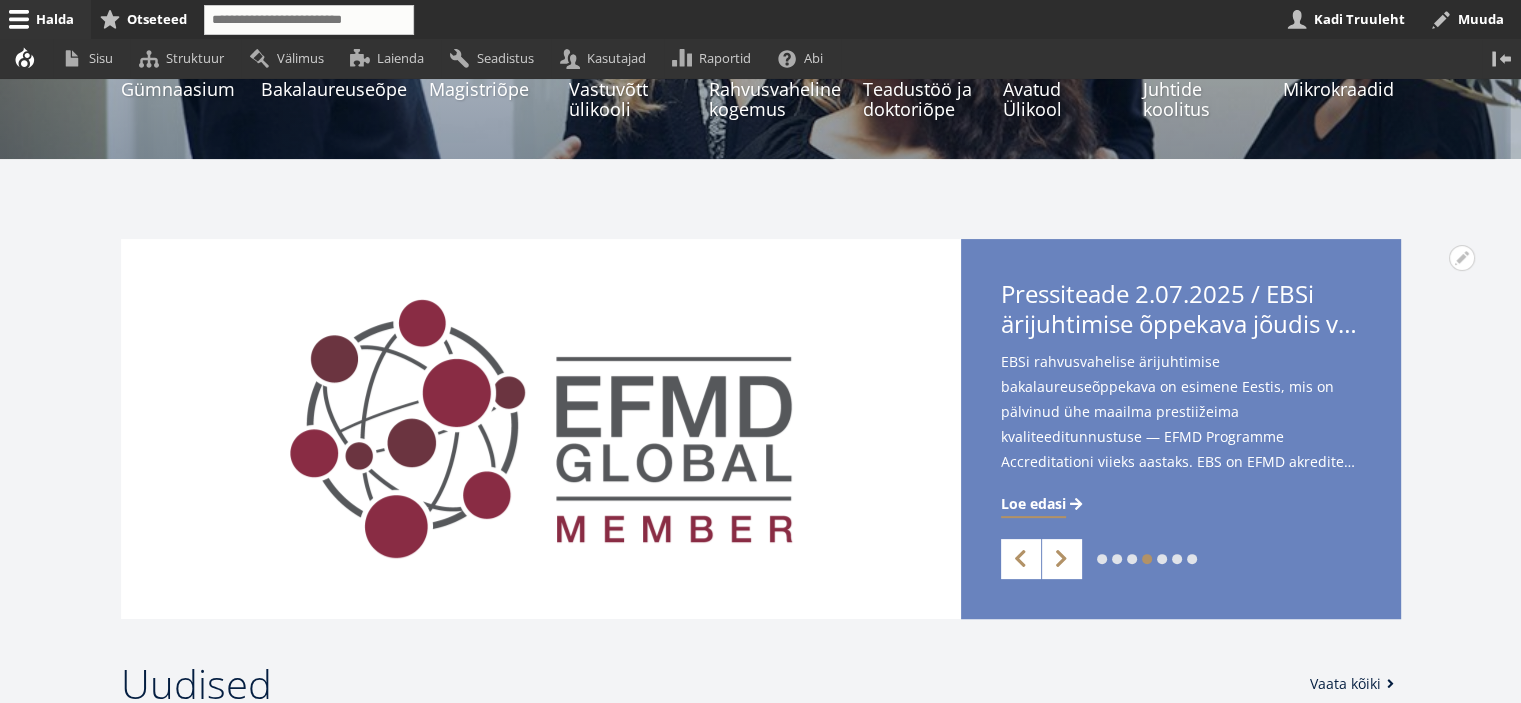 click on "1 2 3 4 5 6 7" at bounding box center [1147, 559] 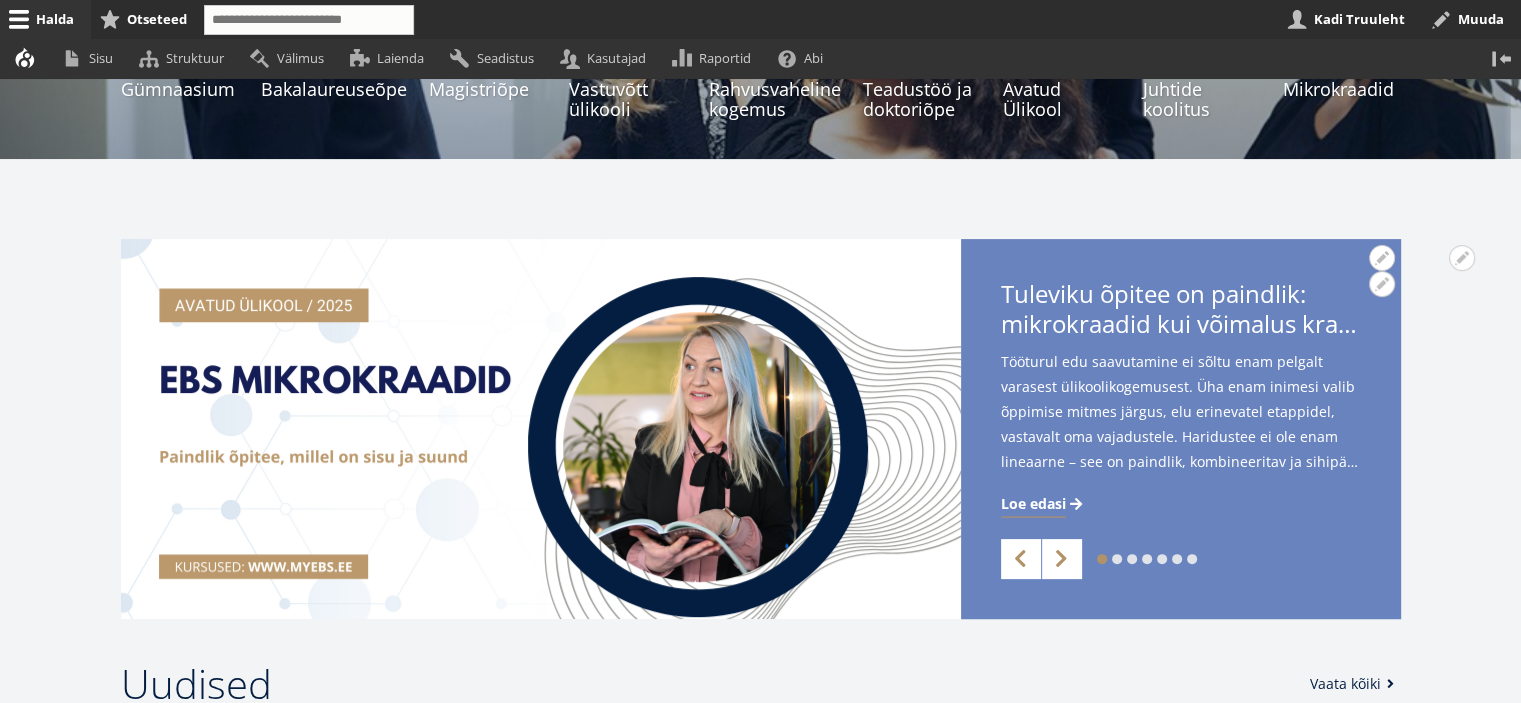 click on "Loe edasi" at bounding box center [1033, 504] 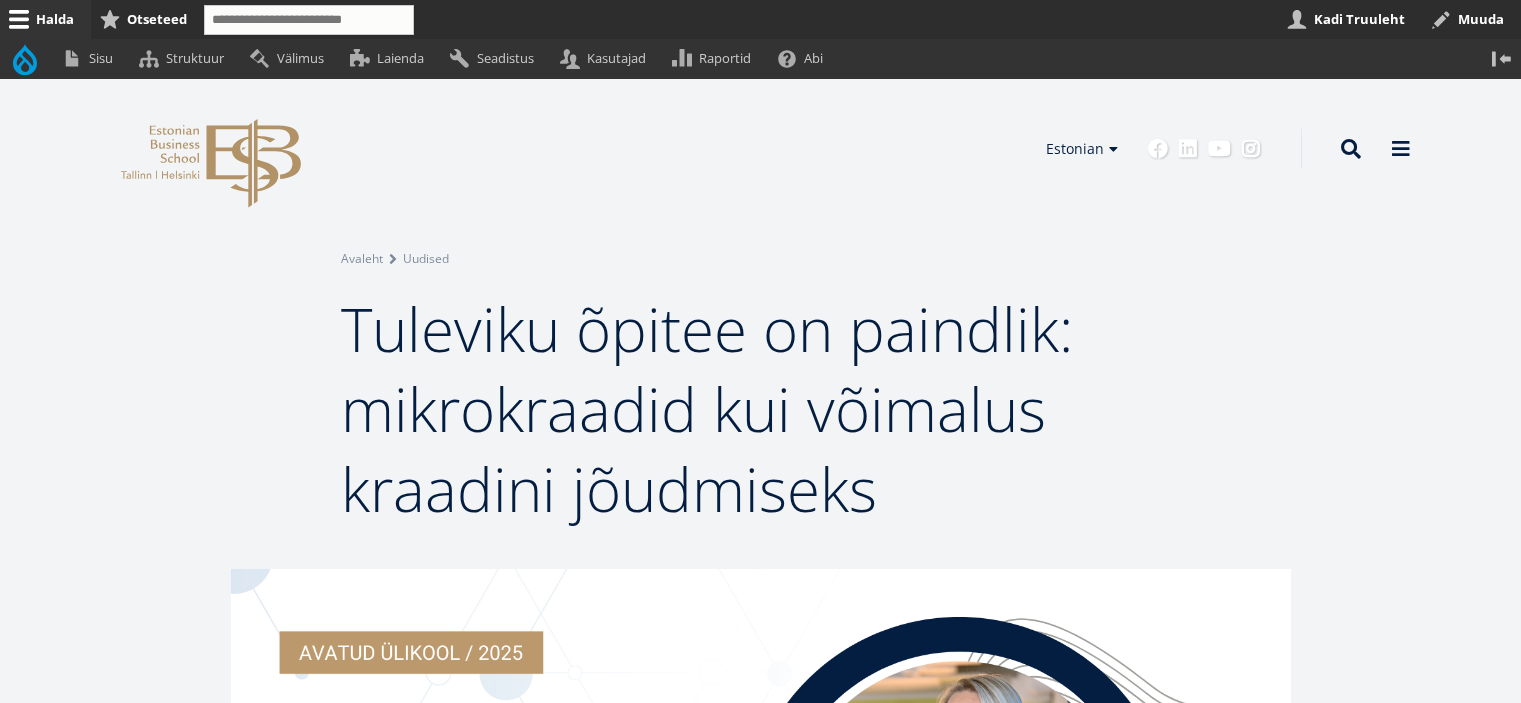 scroll, scrollTop: 0, scrollLeft: 0, axis: both 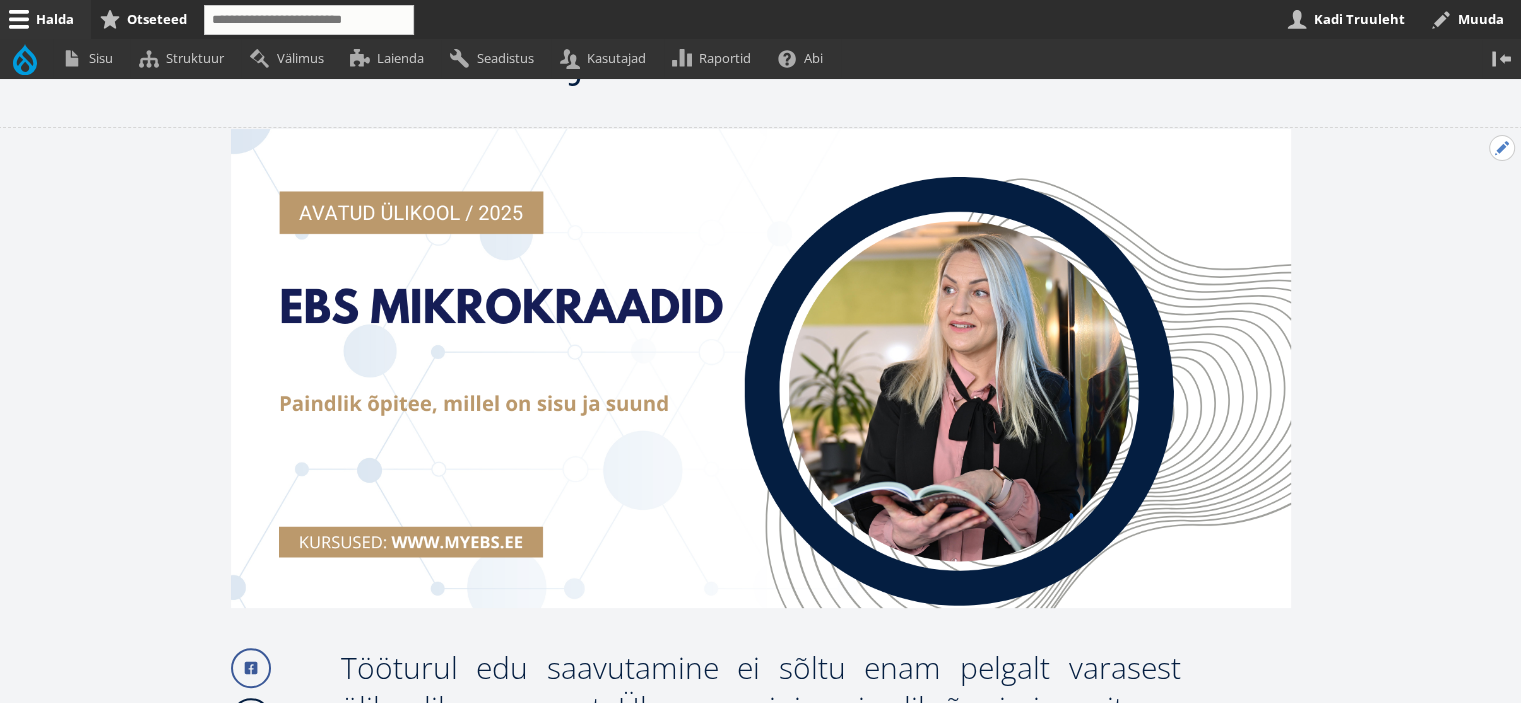 click on "Avatud Eelmine uudis seaded" at bounding box center [1502, 148] 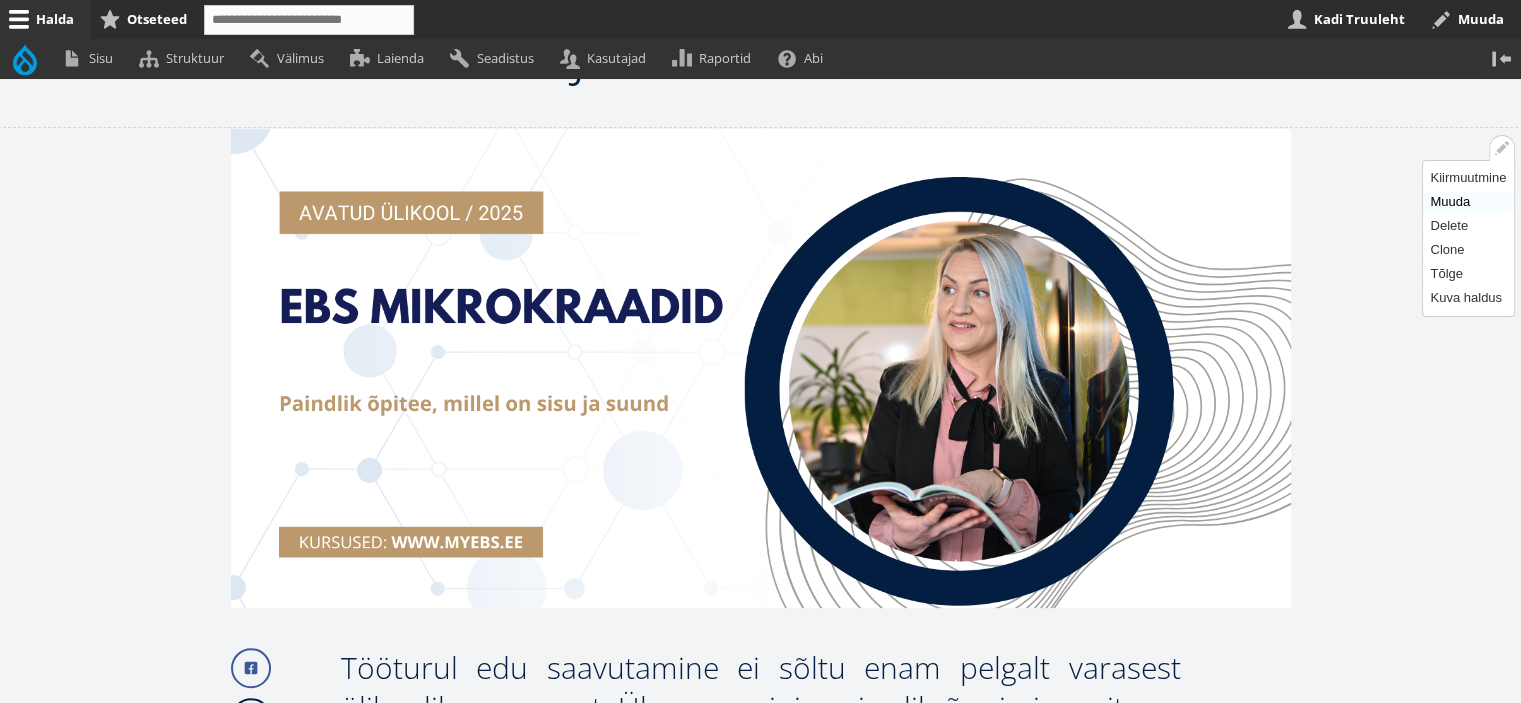 click on "Muuda" at bounding box center (1468, 202) 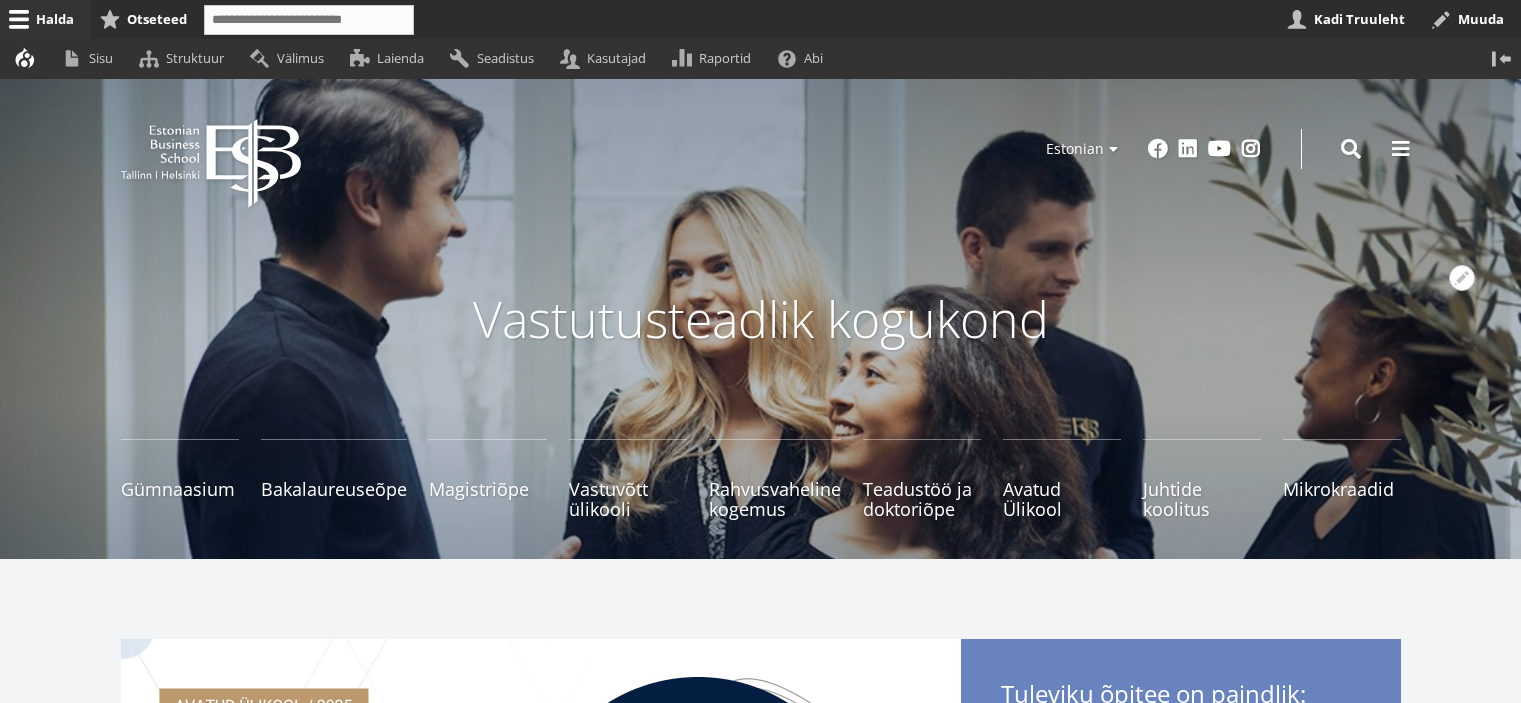 scroll, scrollTop: 0, scrollLeft: 0, axis: both 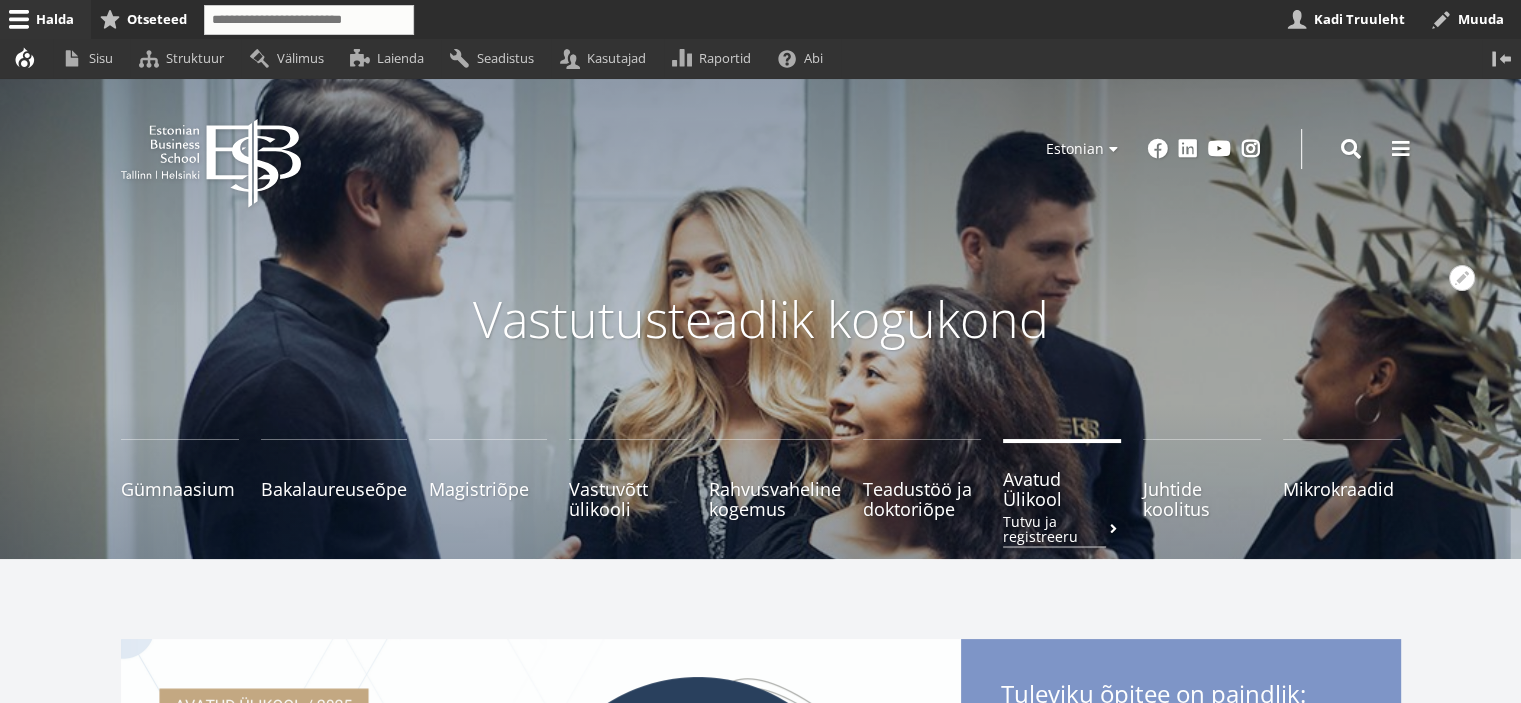 click on "Avatud Ülikool
Tutvu ja registreeru" at bounding box center (1062, 489) 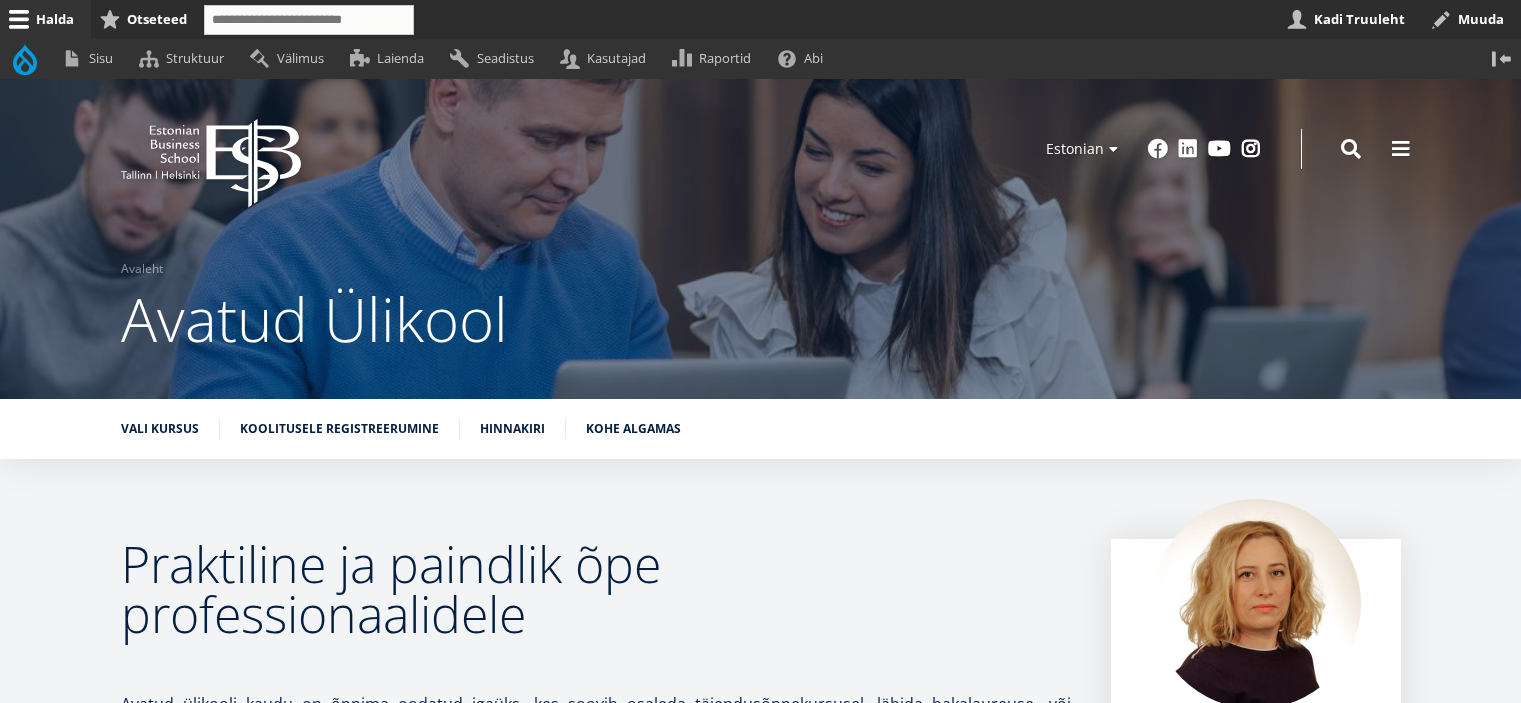 scroll, scrollTop: 0, scrollLeft: 0, axis: both 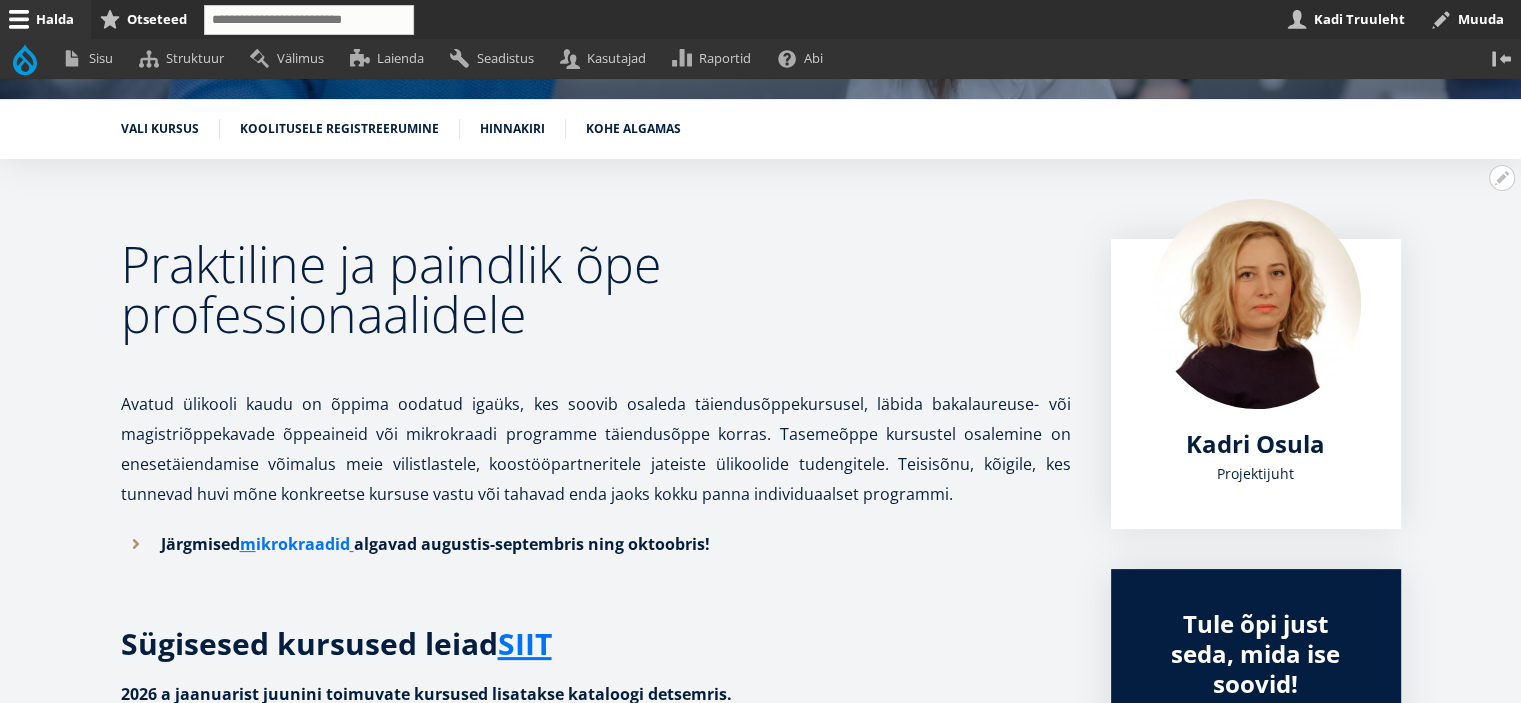 click on "ikrokraadid" at bounding box center [303, 544] 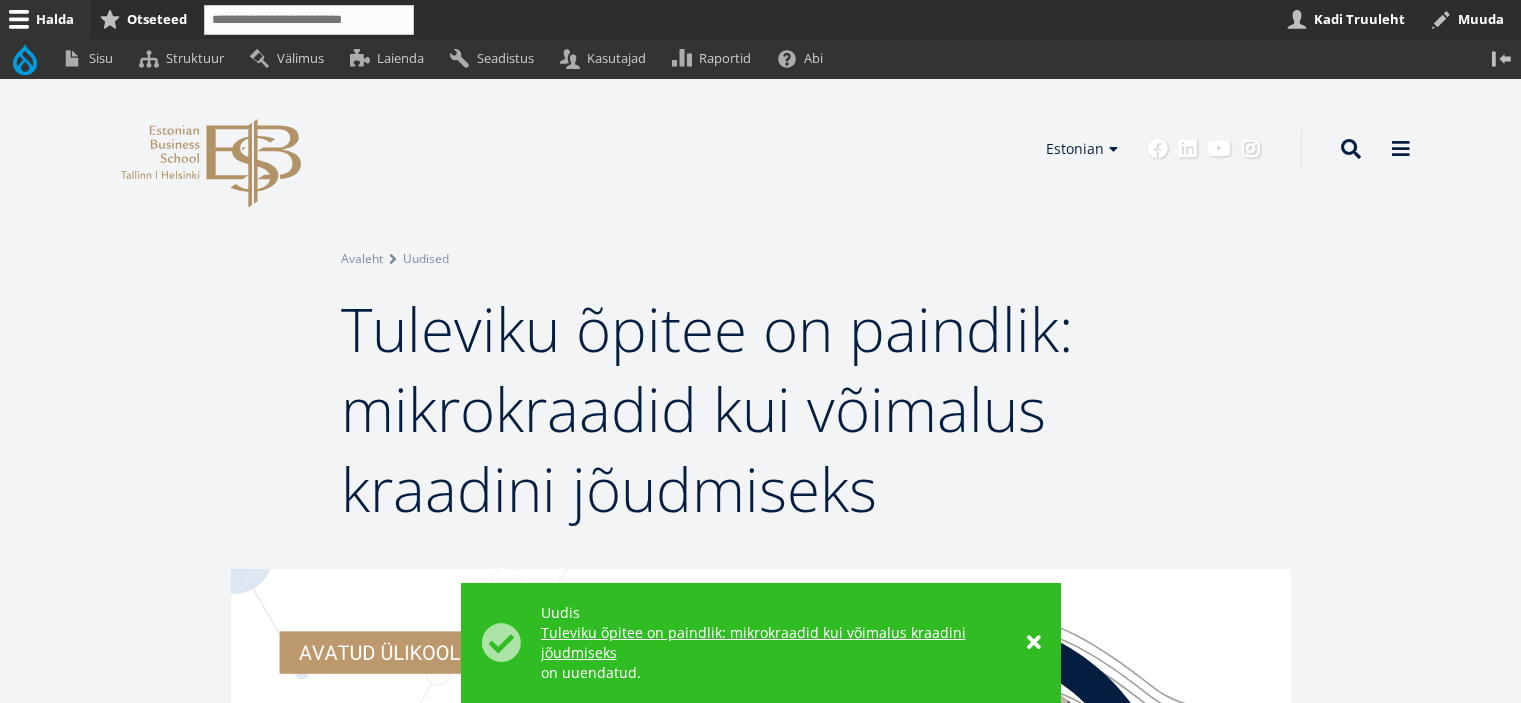 scroll, scrollTop: 0, scrollLeft: 0, axis: both 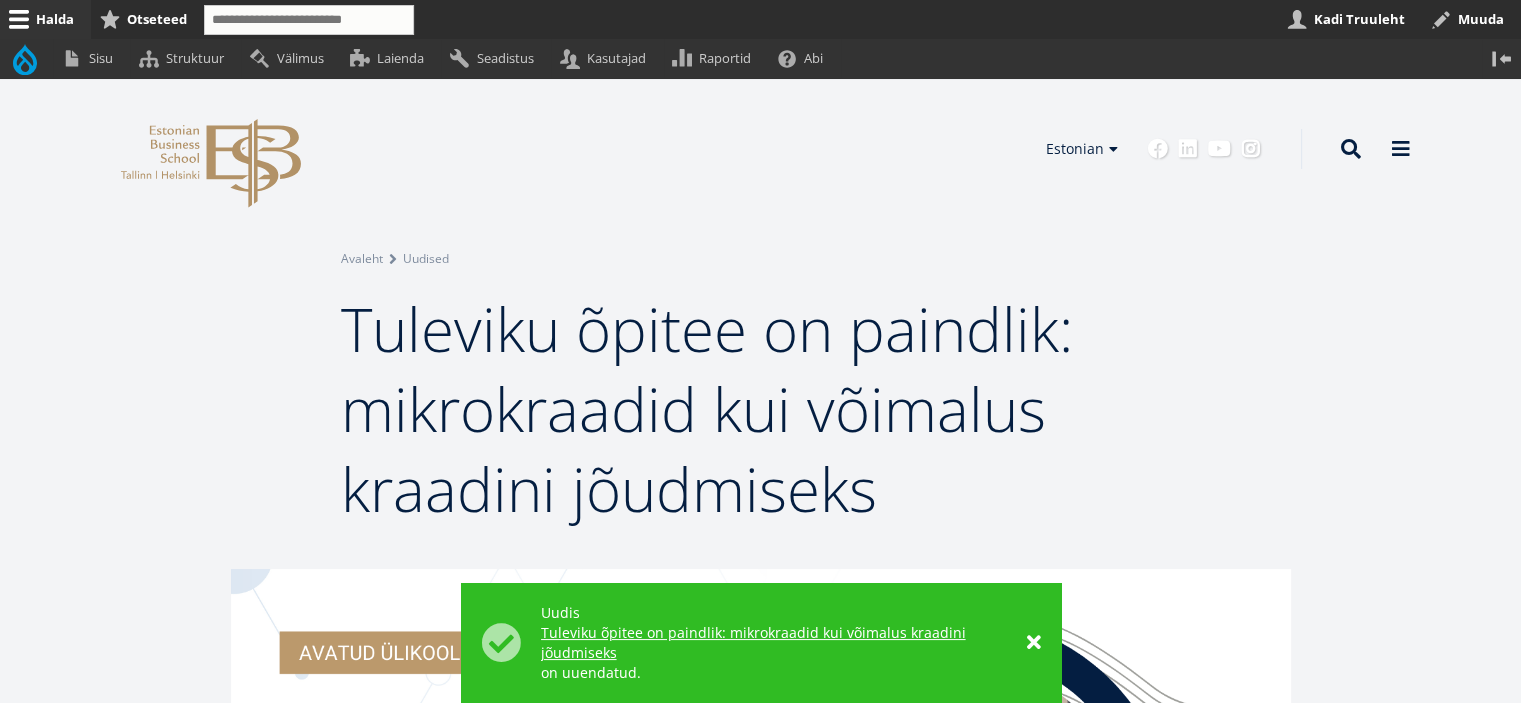 click on "Avatud  seaded
Seadista plokki Eemalda plokk Tõlgi block
Avatud Breadcrumb seaded
Seadista plokki Eemalda plokk Tõlgi block
Breadcrumb
Avaleht
Uudised
Avatud  seaded
Seadista plokki Eemalda plokk Tõlgi block
Tuleviku õpitee on paindlik: mikrokraadid kui võimalus kraadini jõudmiseks" at bounding box center [760, 324] 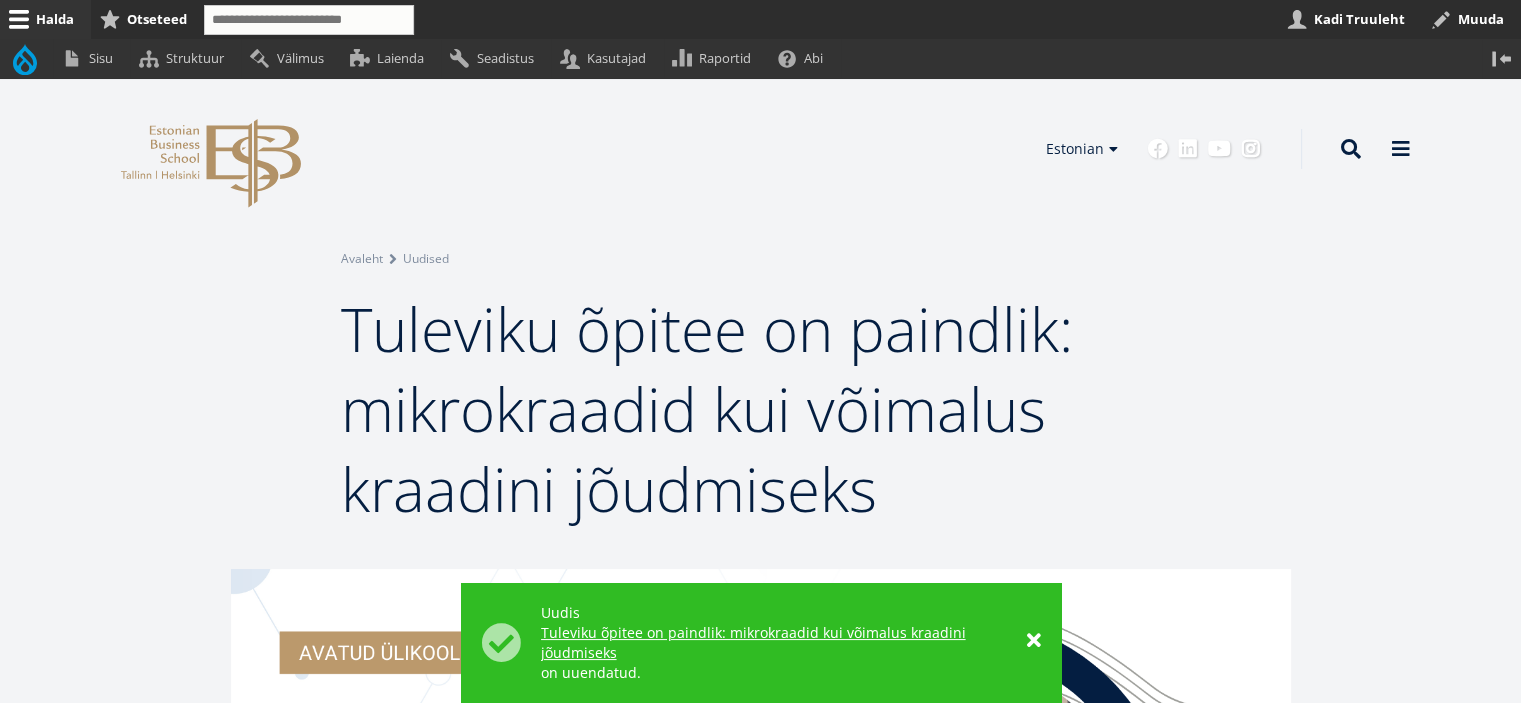 click on "×" at bounding box center [1034, 641] 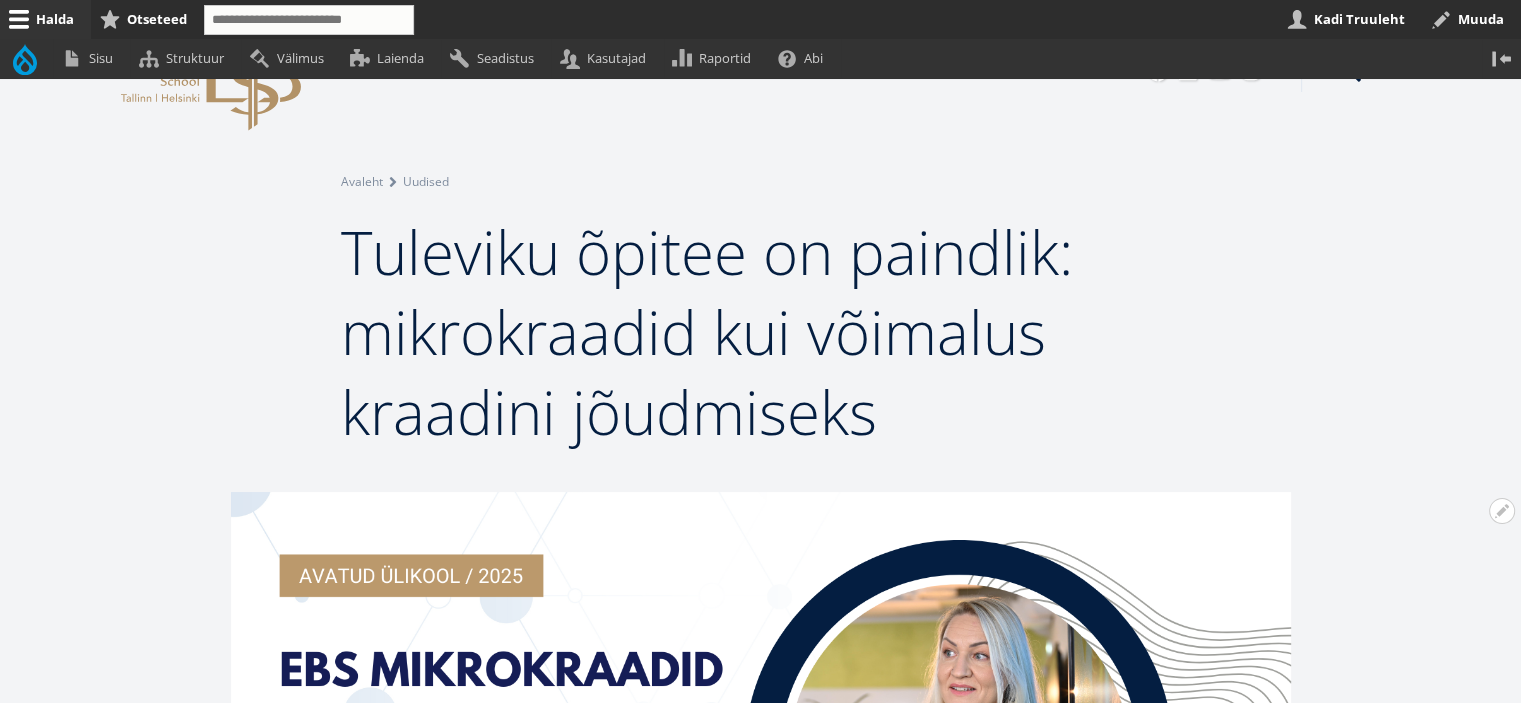 scroll, scrollTop: 0, scrollLeft: 0, axis: both 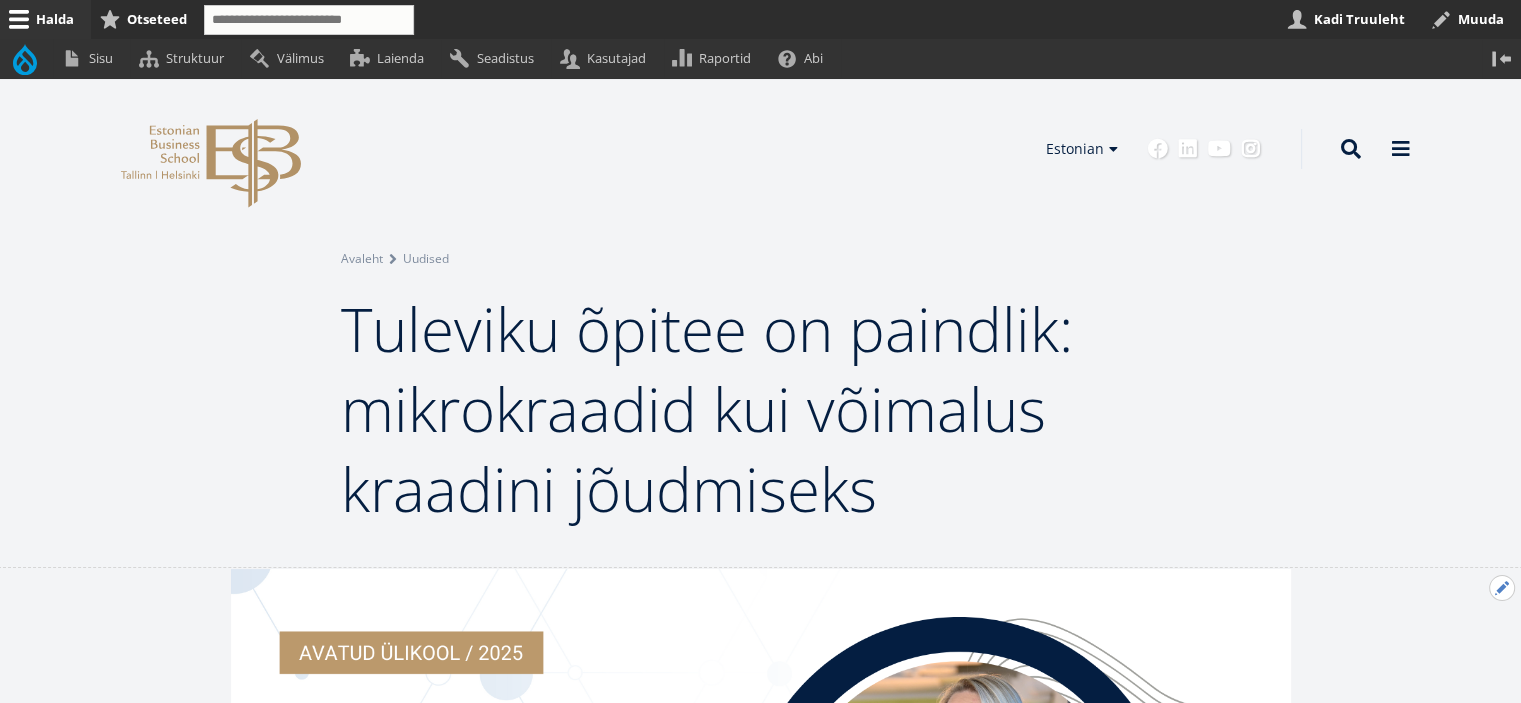 click on "Avatud Eelmine uudis seaded" at bounding box center (1502, 588) 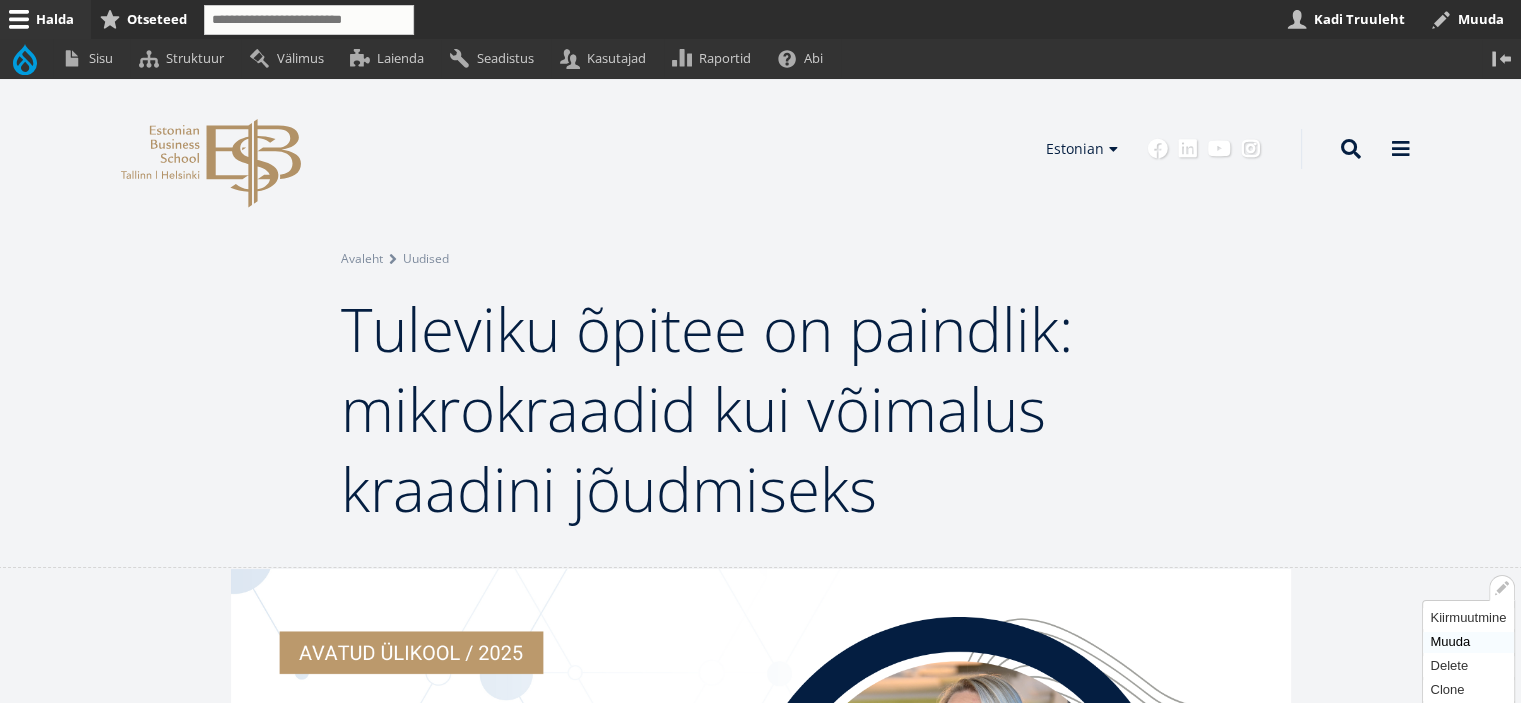 click on "Muuda" at bounding box center [1468, 642] 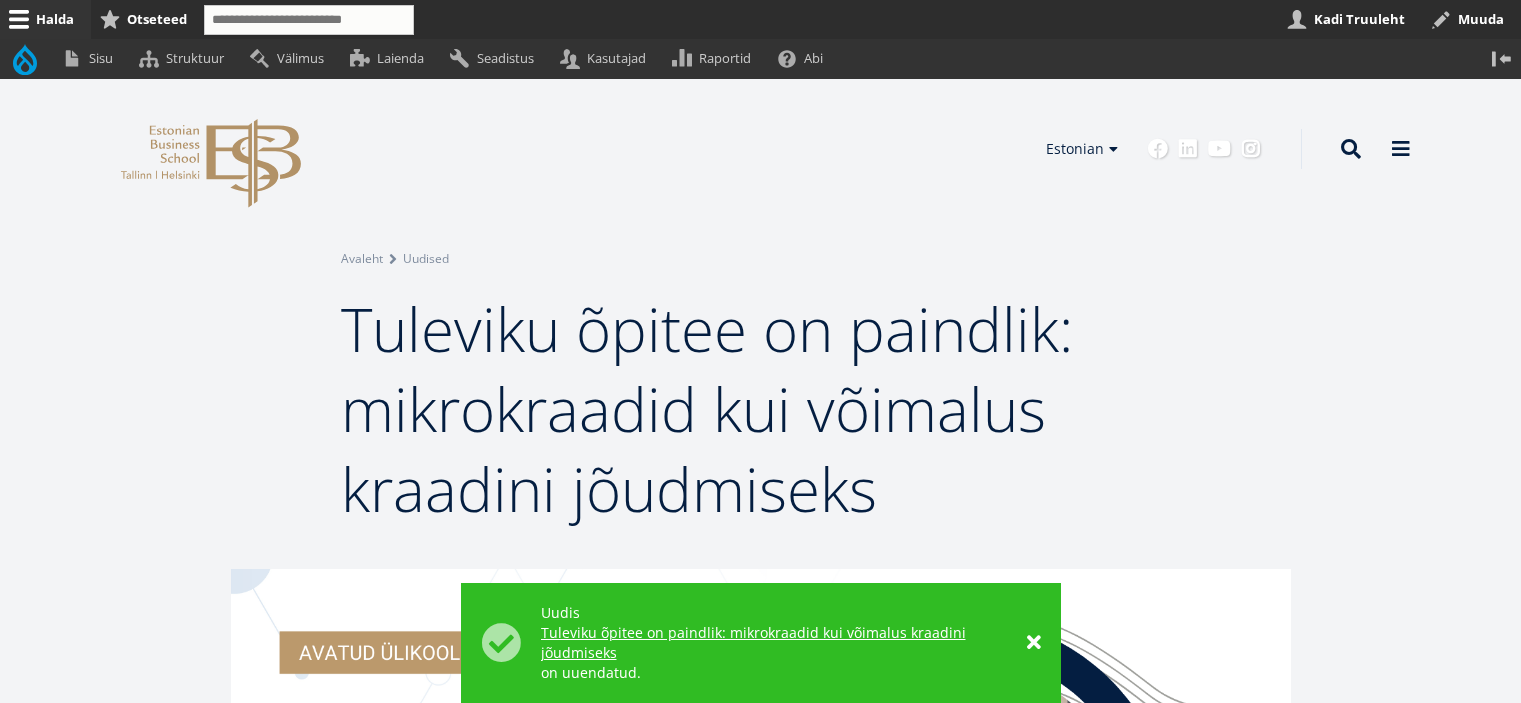 scroll, scrollTop: 0, scrollLeft: 0, axis: both 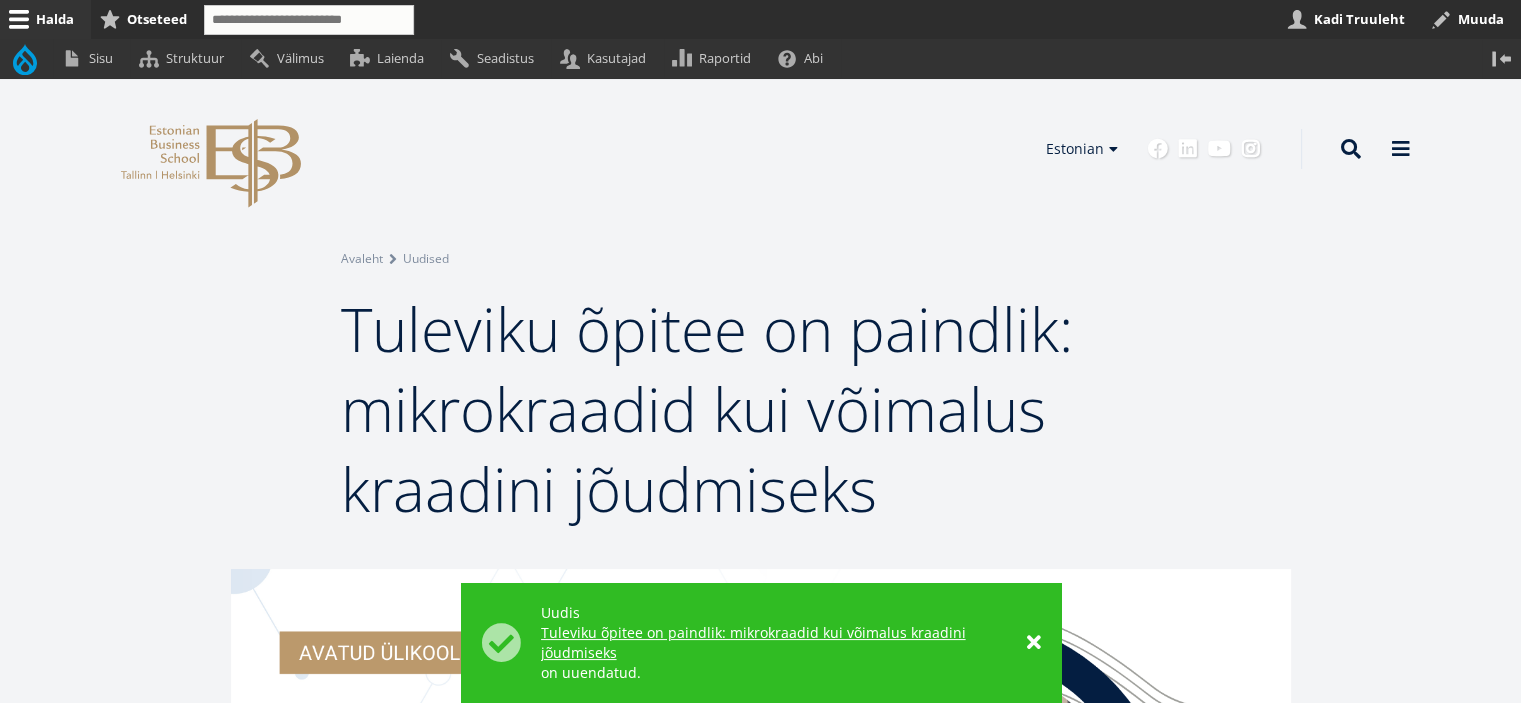 click on "Avatud  seaded
Seadista plokki Eemalda plokk Tõlgi block
Avatud Breadcrumb seaded
Seadista plokki Eemalda plokk Tõlgi block
Breadcrumb
Avaleht
Uudised
Avatud  seaded
Seadista plokki Eemalda plokk Tõlgi block
Tuleviku õpitee on paindlik: mikrokraadid kui võimalus kraadini jõudmiseks" at bounding box center (761, 389) 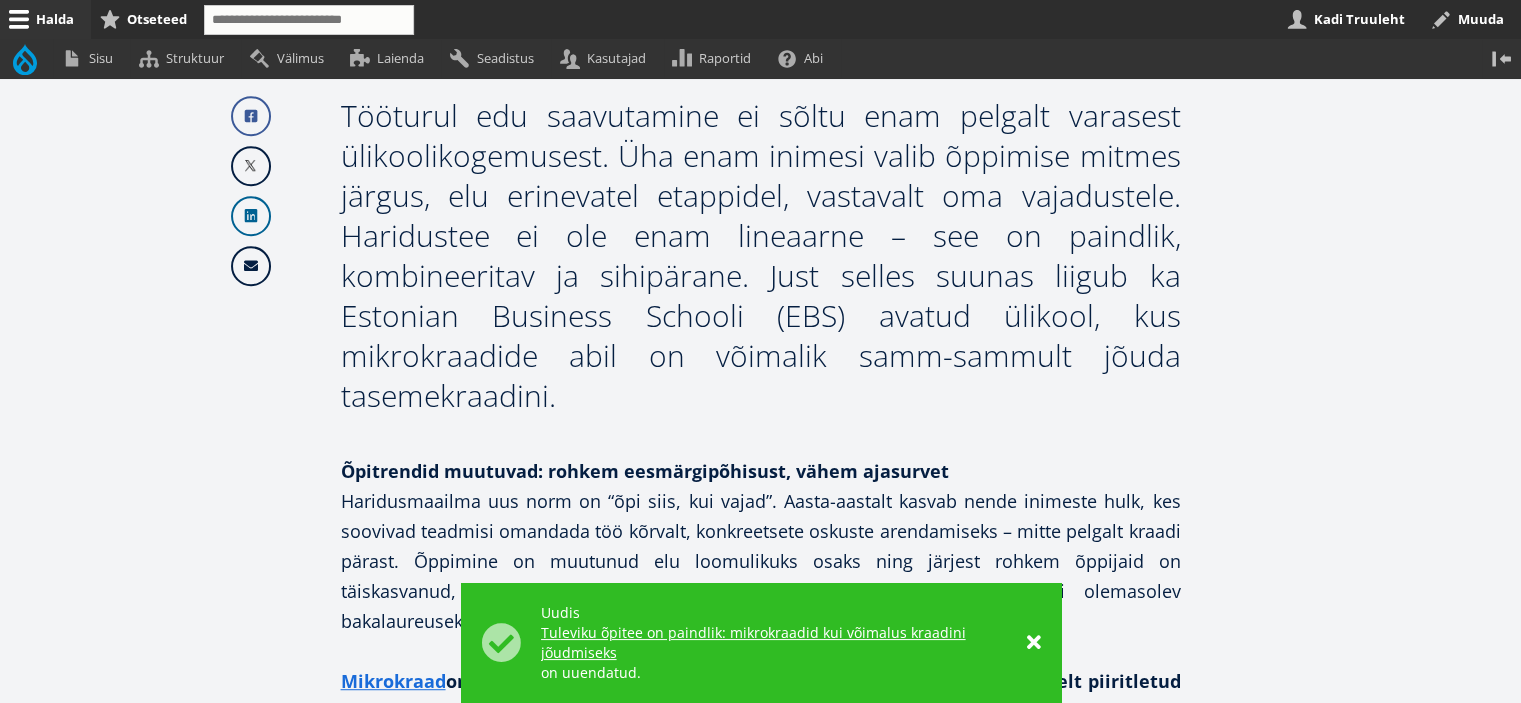 scroll, scrollTop: 1100, scrollLeft: 0, axis: vertical 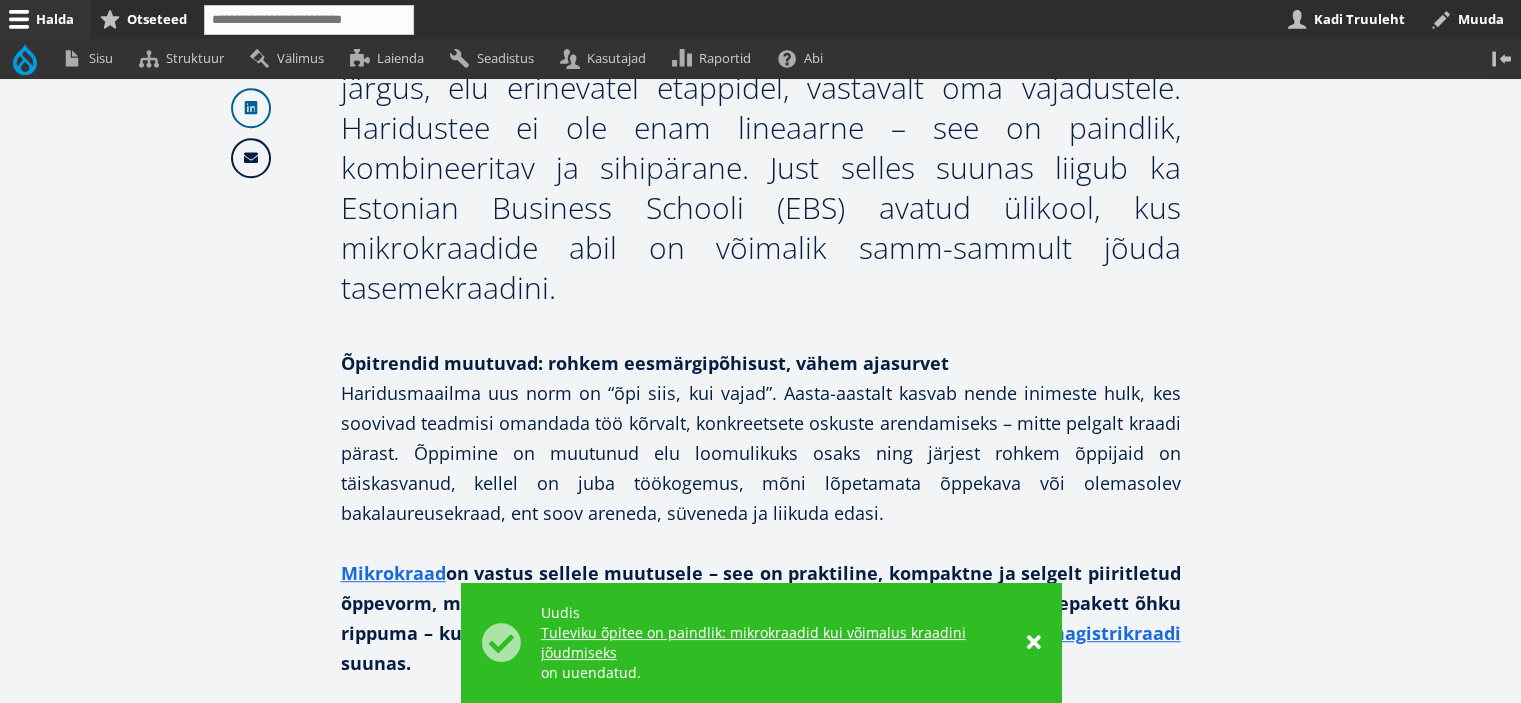 click on "Avatud Eelmine uudis seaded
Kiirmuutmine Muuda Delete Clone Tõlge Kuva haldus
Avatud  seaded
Seadista plokki Eemalda plokk Tõlgi block
Facebook
Linkedin
Email
Õpitrendid muutuvad: rohkem eesmärgipõhisust, vähem ajasurvet
Mikrokraad magistrikraadi  suunas.
Miks valida mikrokraadide tee?
Ajatõhus tee kraadini
Selge sihiga areng
Kraadi poole teel" at bounding box center (761, 954) 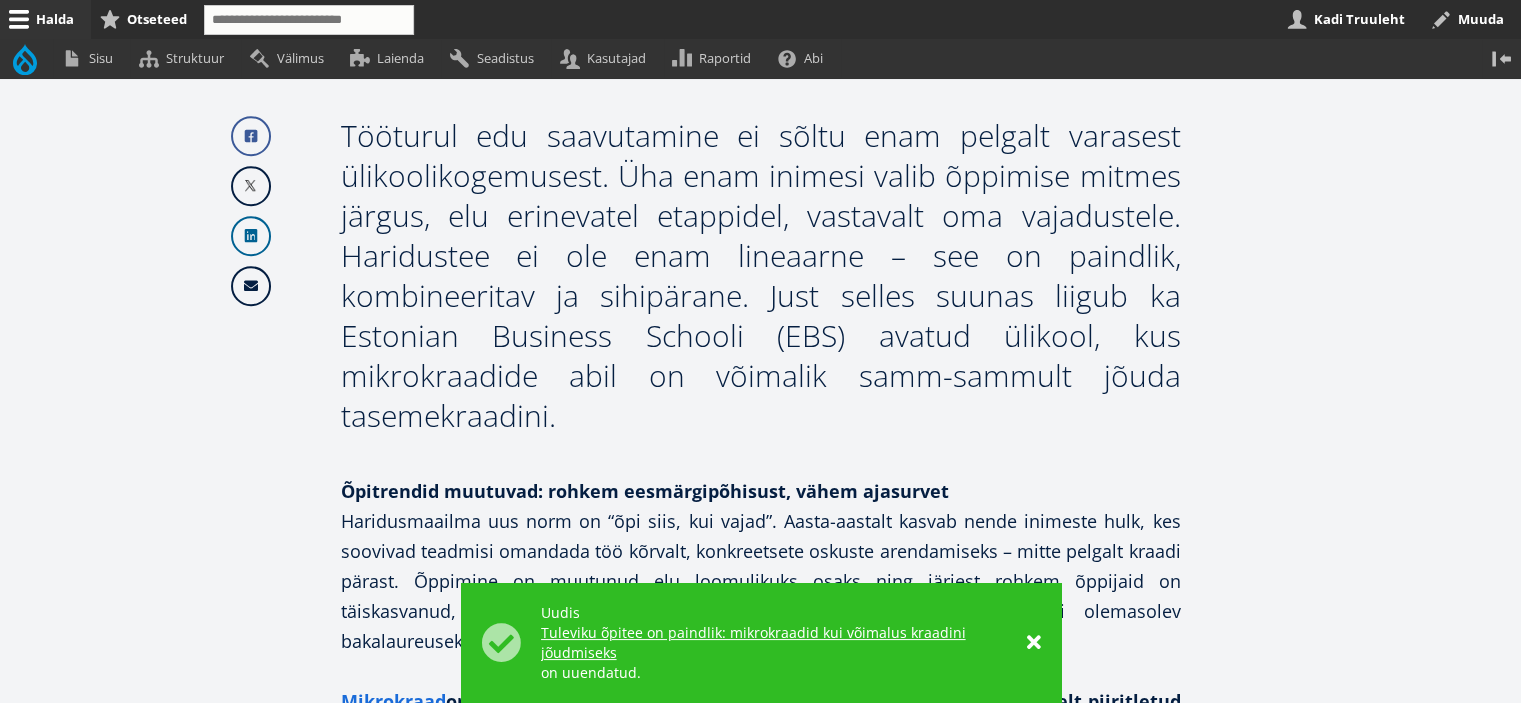scroll, scrollTop: 800, scrollLeft: 0, axis: vertical 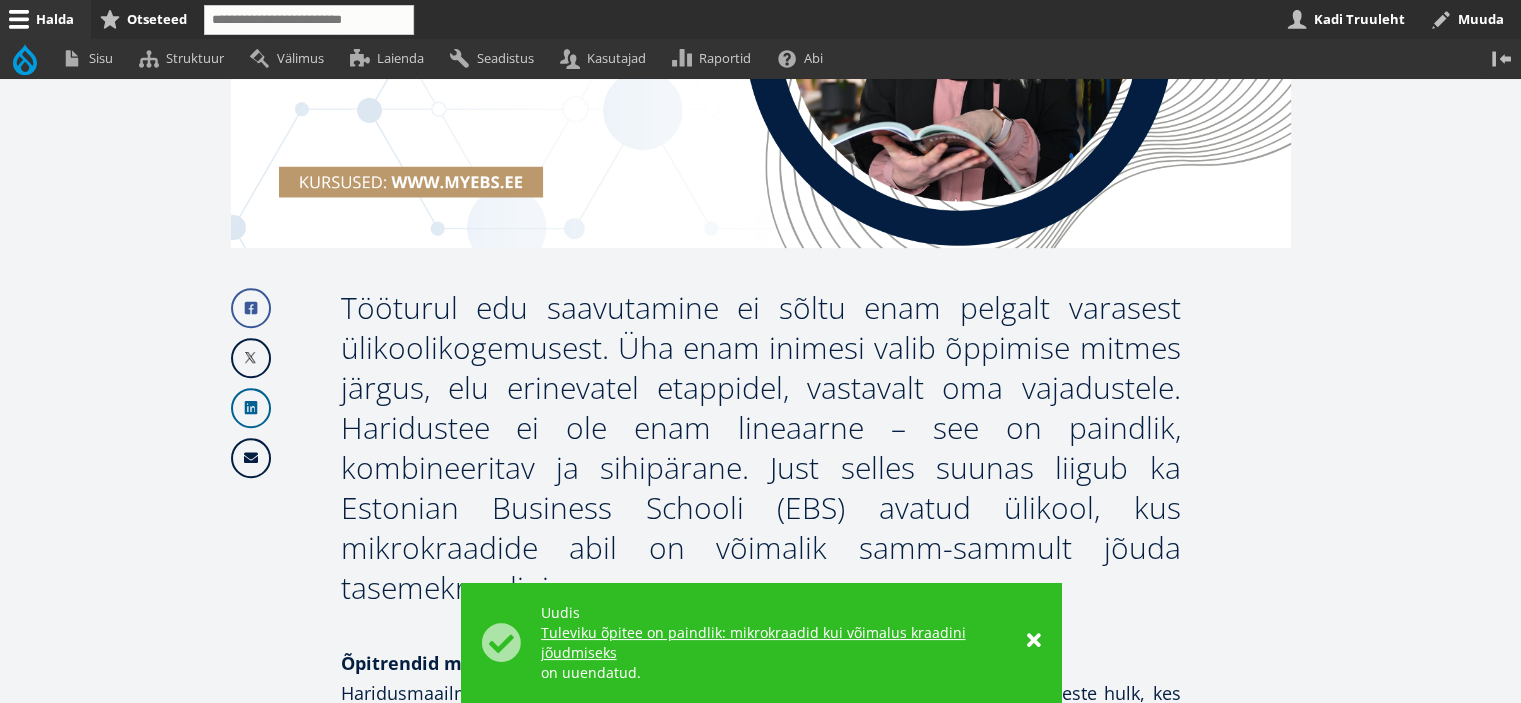 click on "×" at bounding box center (1034, 641) 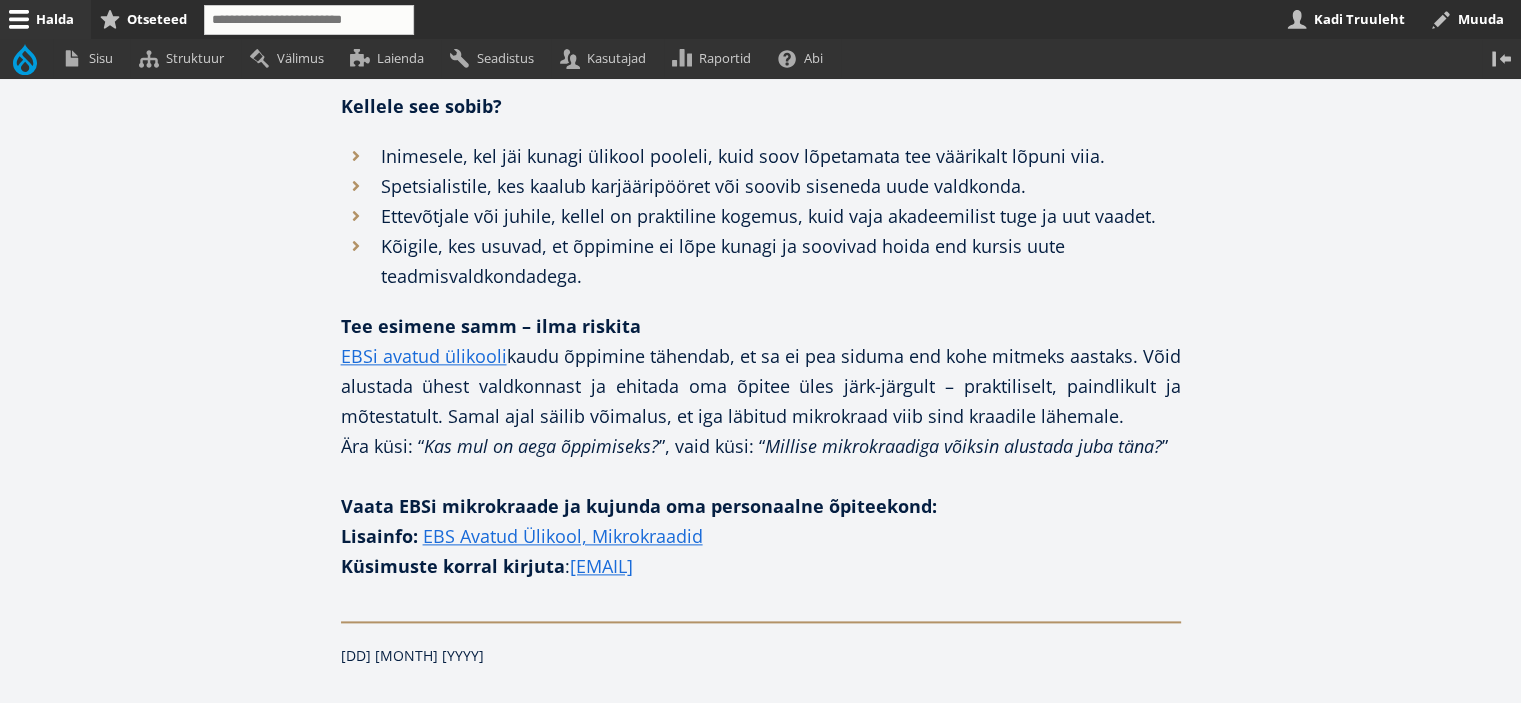scroll, scrollTop: 2600, scrollLeft: 0, axis: vertical 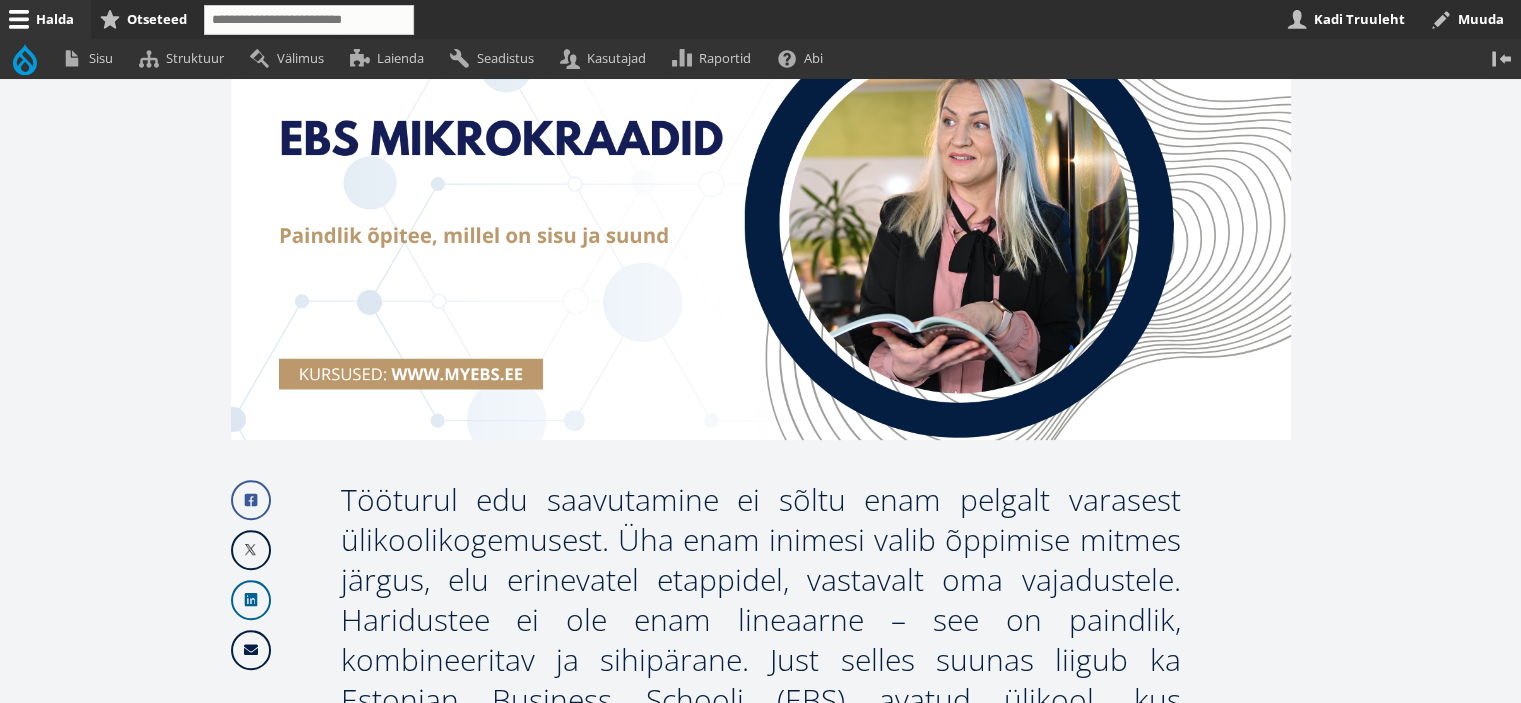 drag, startPoint x: 800, startPoint y: 401, endPoint x: 327, endPoint y: 507, distance: 484.73187 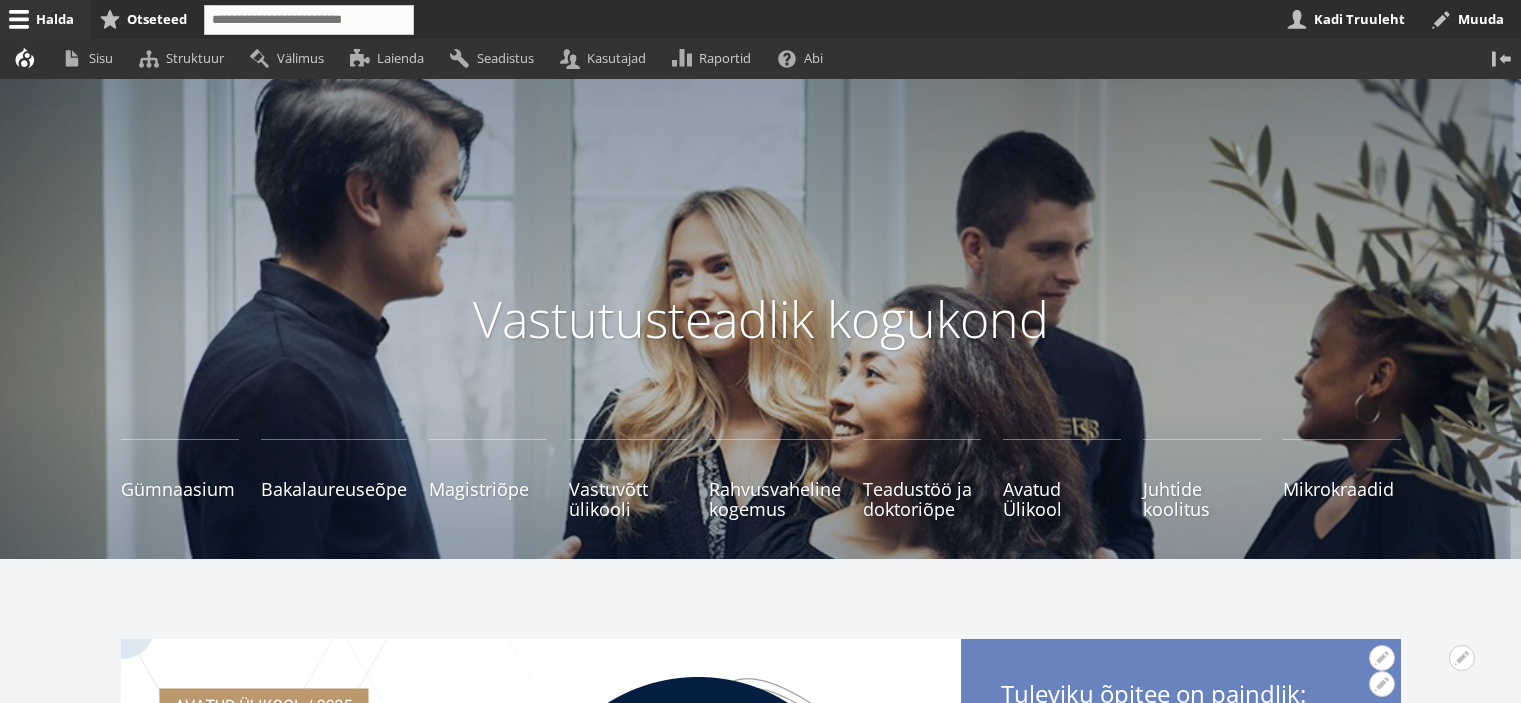 scroll, scrollTop: 700, scrollLeft: 0, axis: vertical 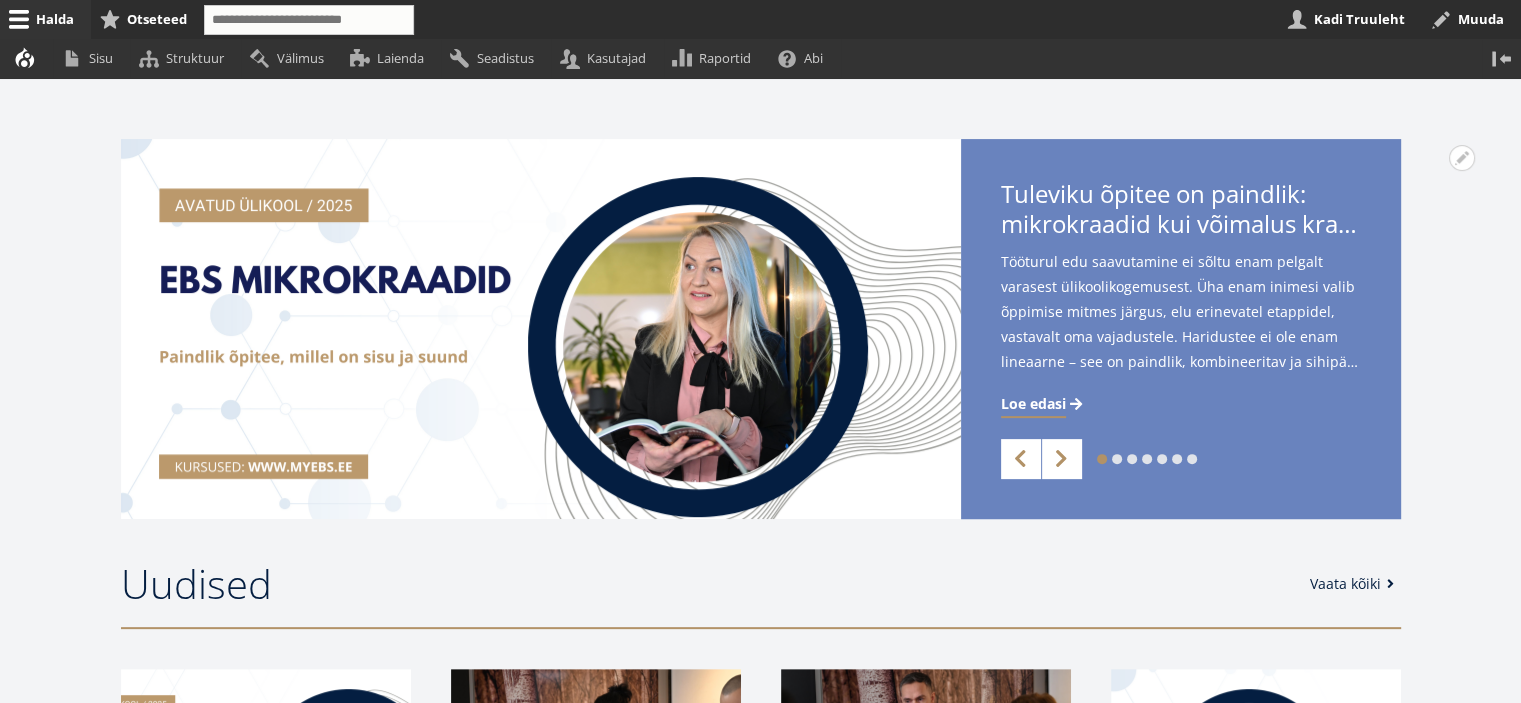 click on "2" at bounding box center (1117, 459) 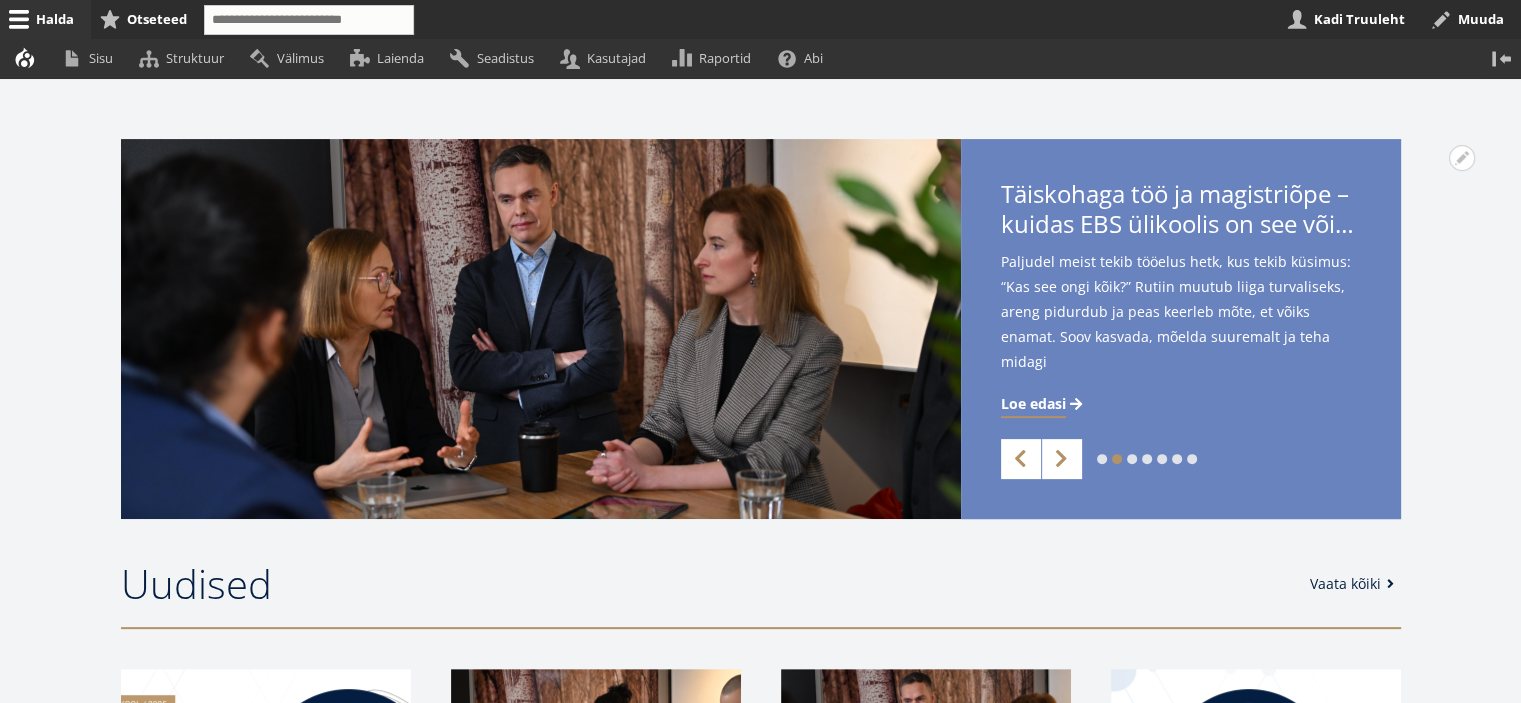 click on "3" at bounding box center [1132, 459] 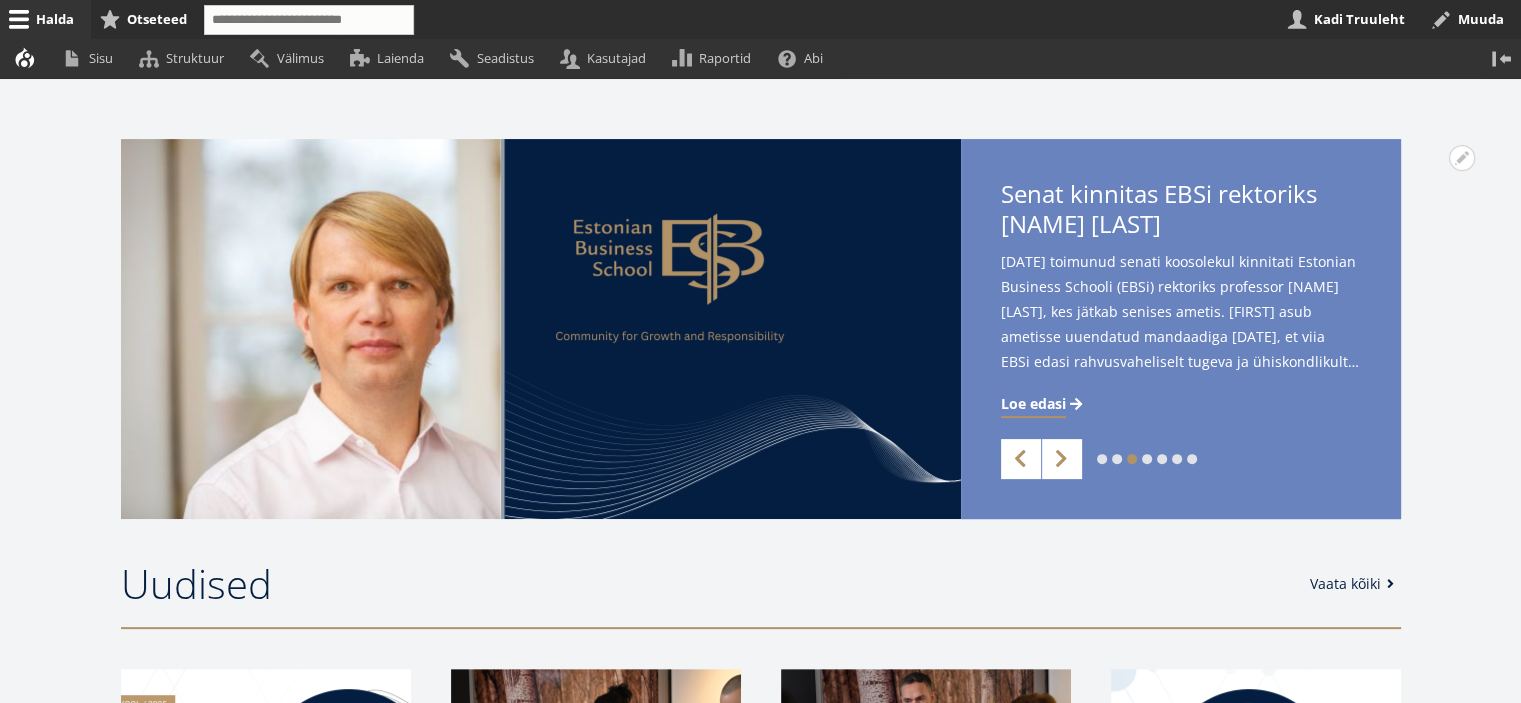 click on "4" at bounding box center [1147, 459] 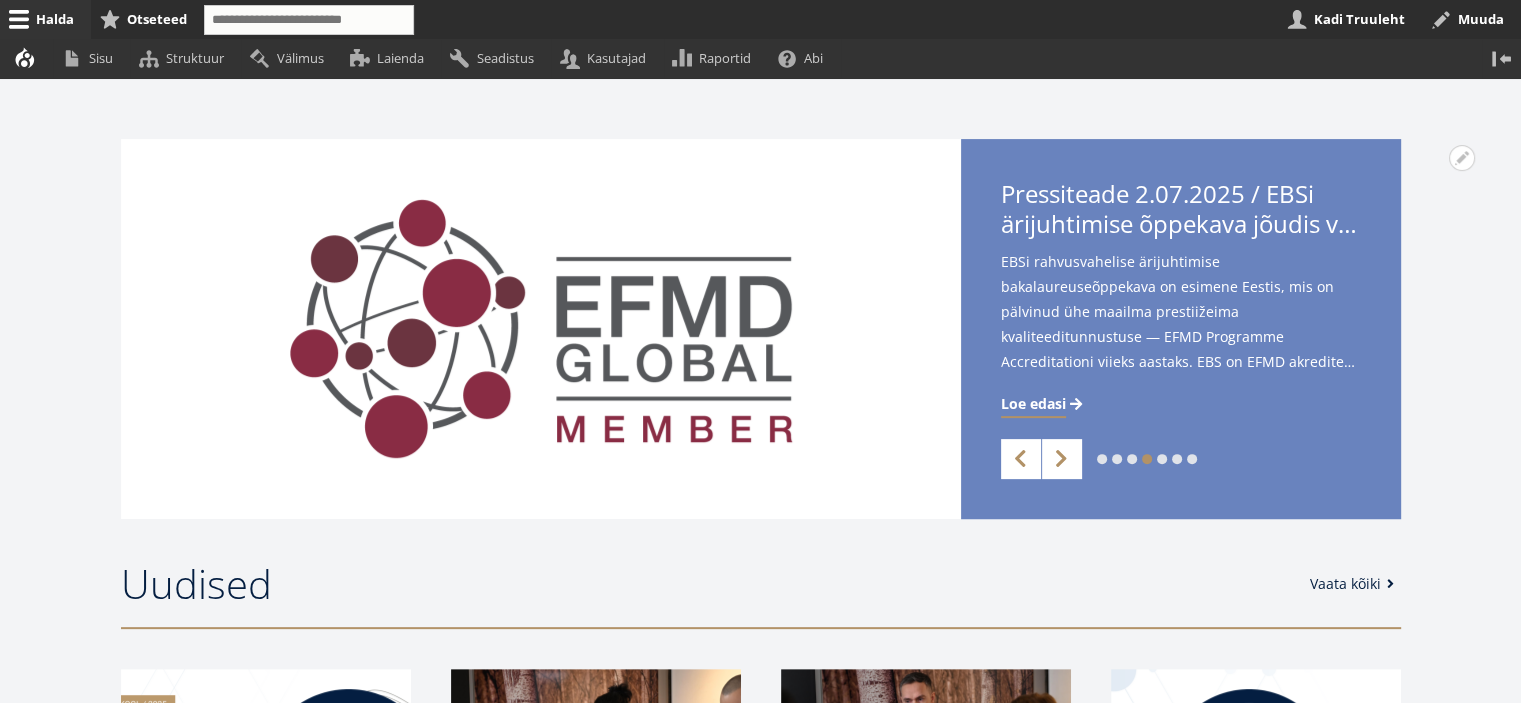 click on "5" at bounding box center [1162, 459] 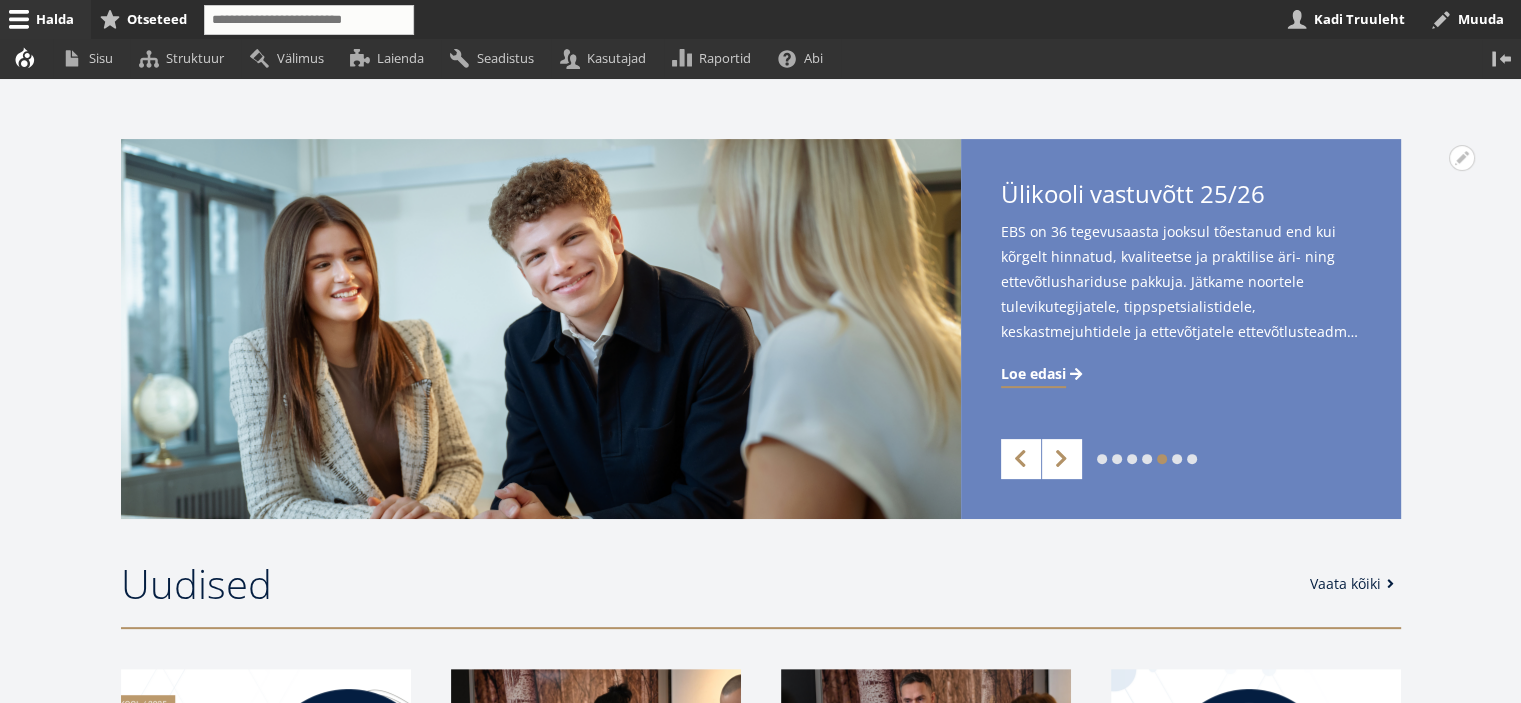 click on "6" at bounding box center (1177, 459) 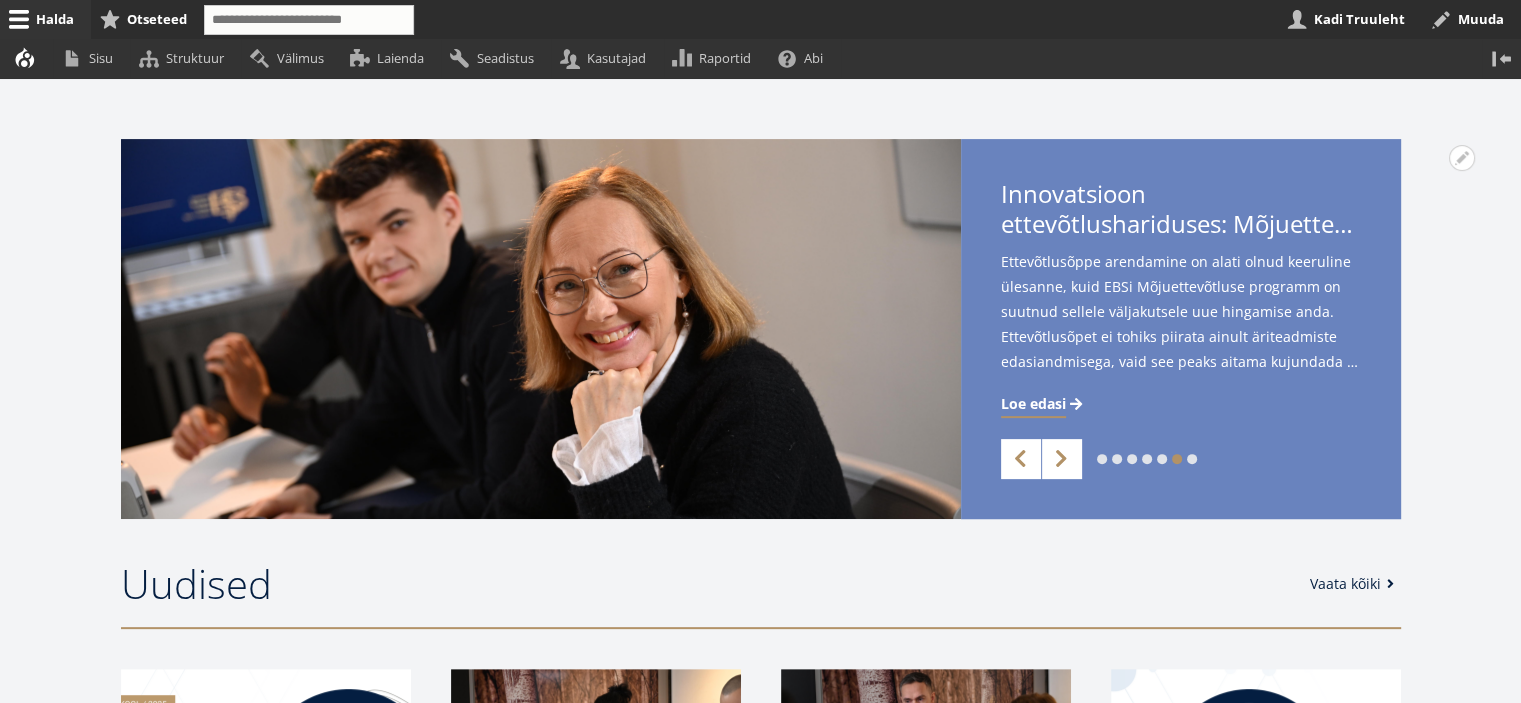 click on "7" at bounding box center (1192, 459) 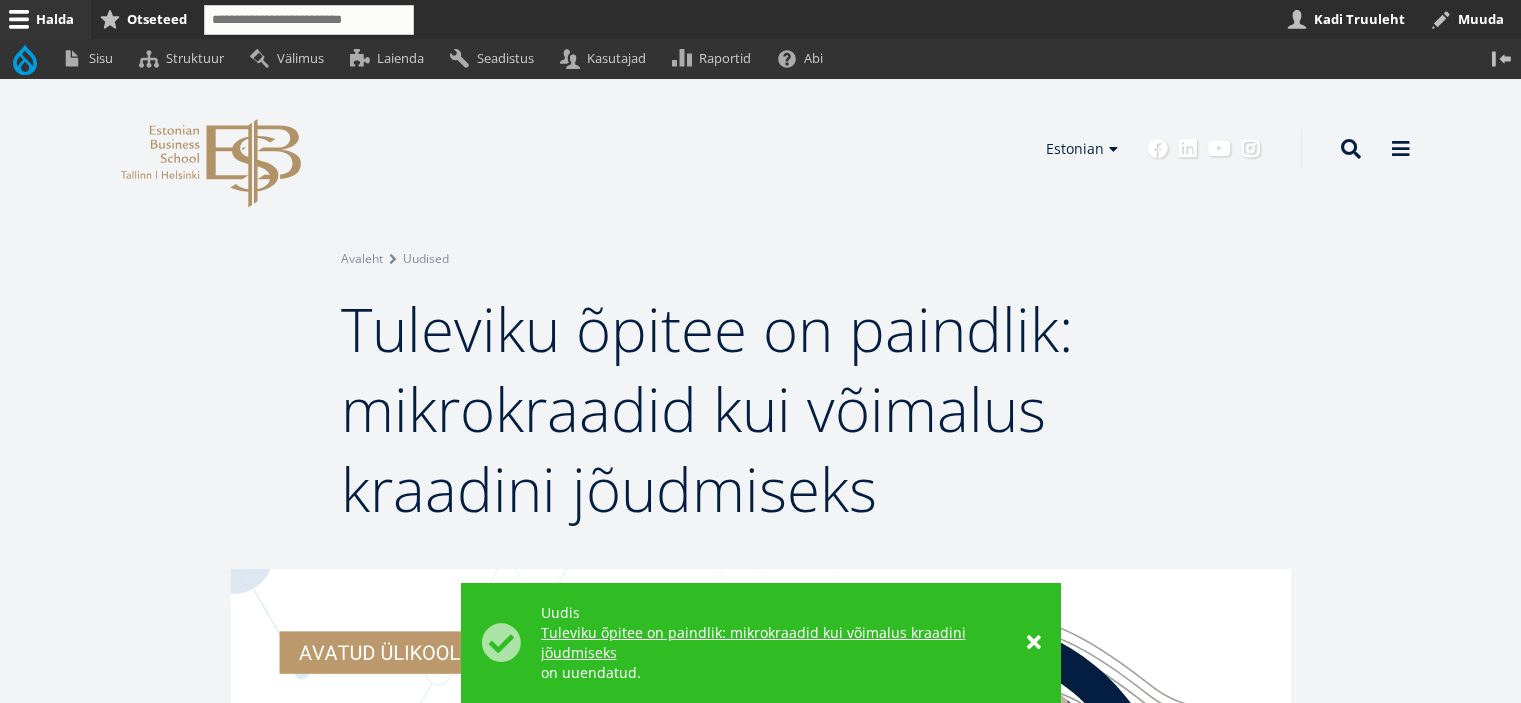 scroll, scrollTop: 0, scrollLeft: 0, axis: both 